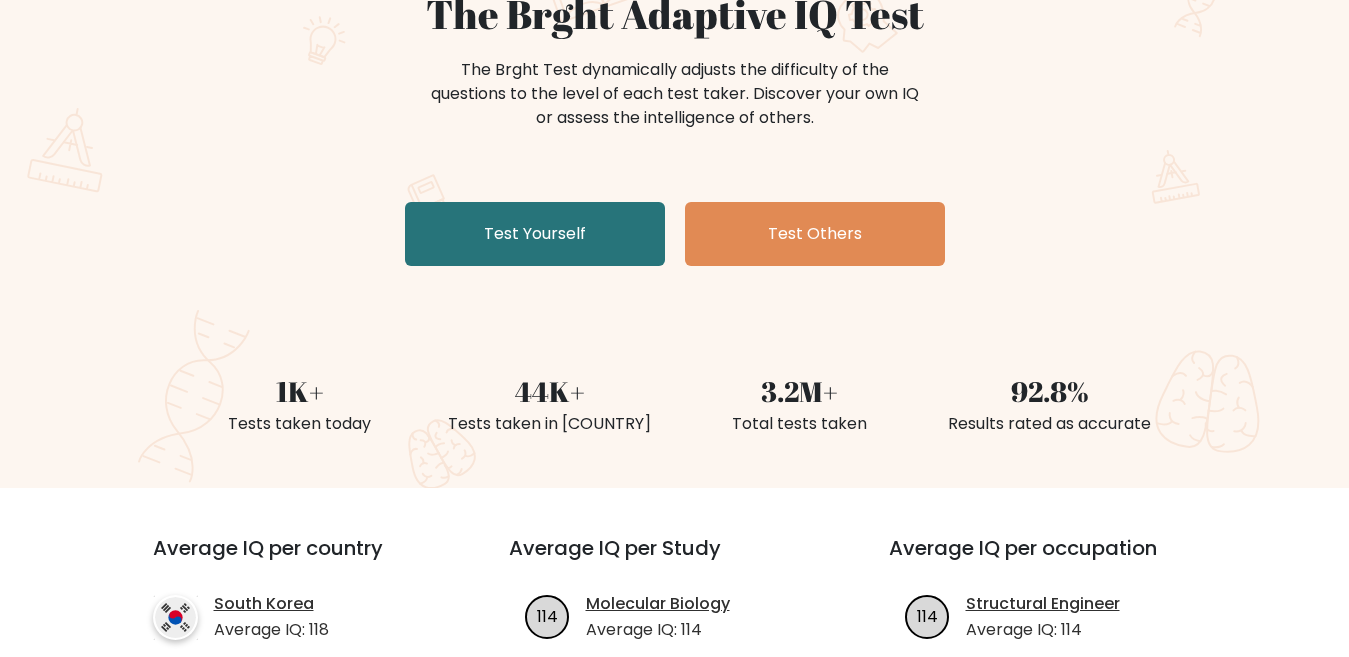scroll, scrollTop: 200, scrollLeft: 0, axis: vertical 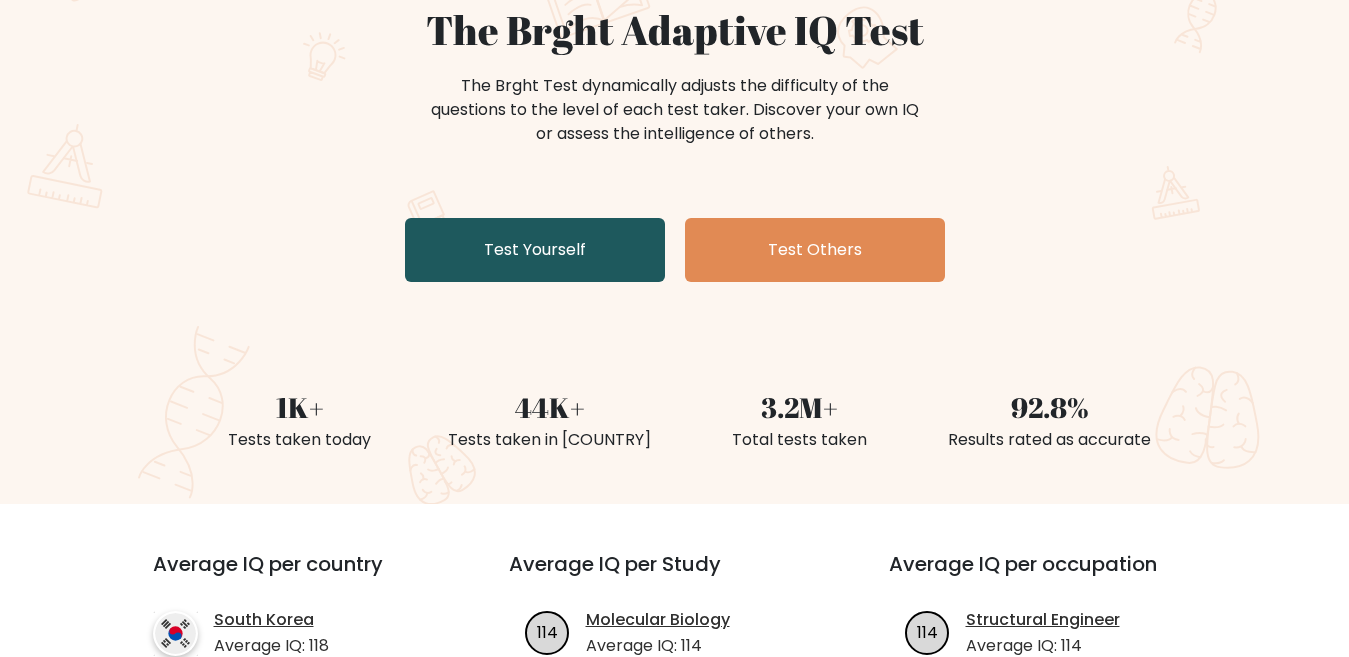 click on "Test Yourself" at bounding box center (535, 250) 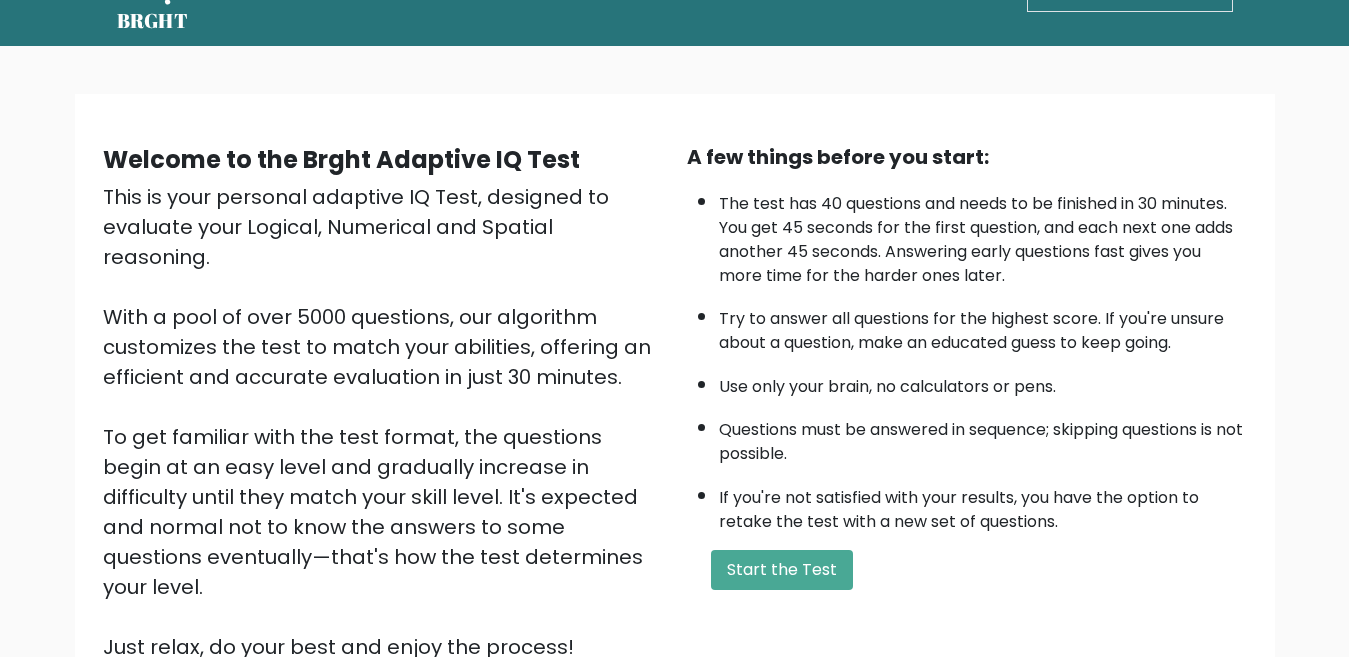 scroll, scrollTop: 100, scrollLeft: 0, axis: vertical 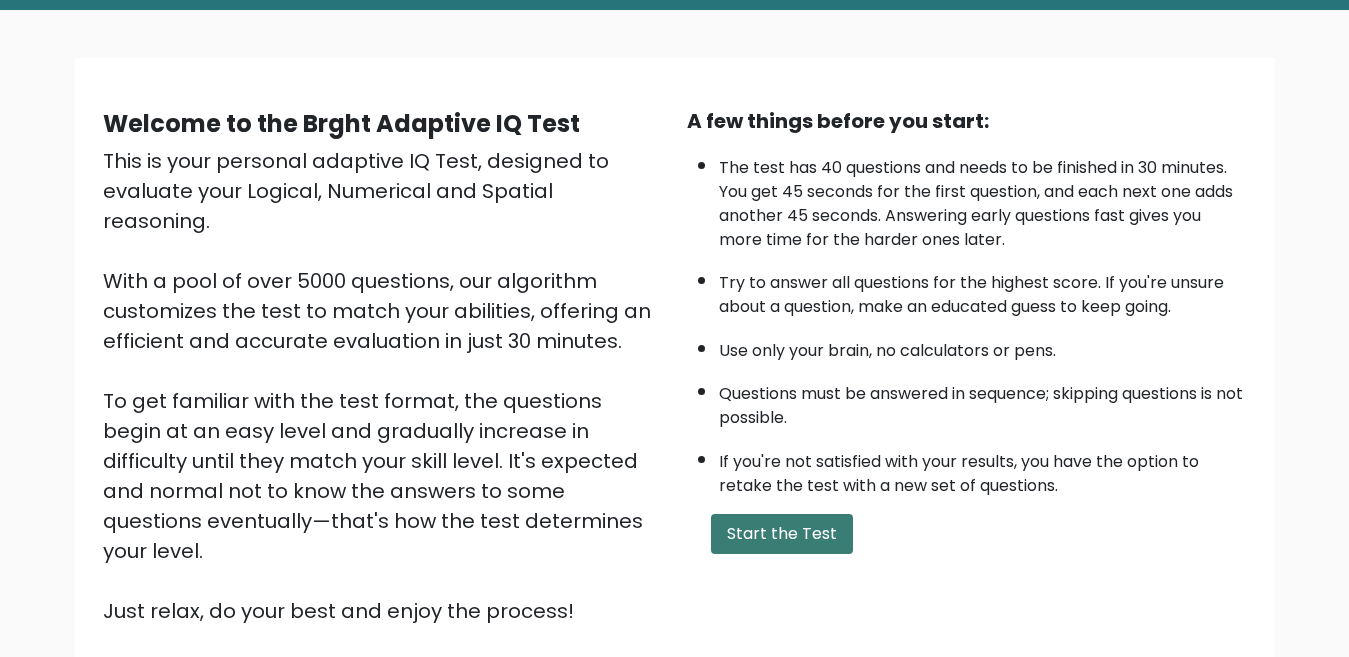 click on "Start the Test" at bounding box center (782, 534) 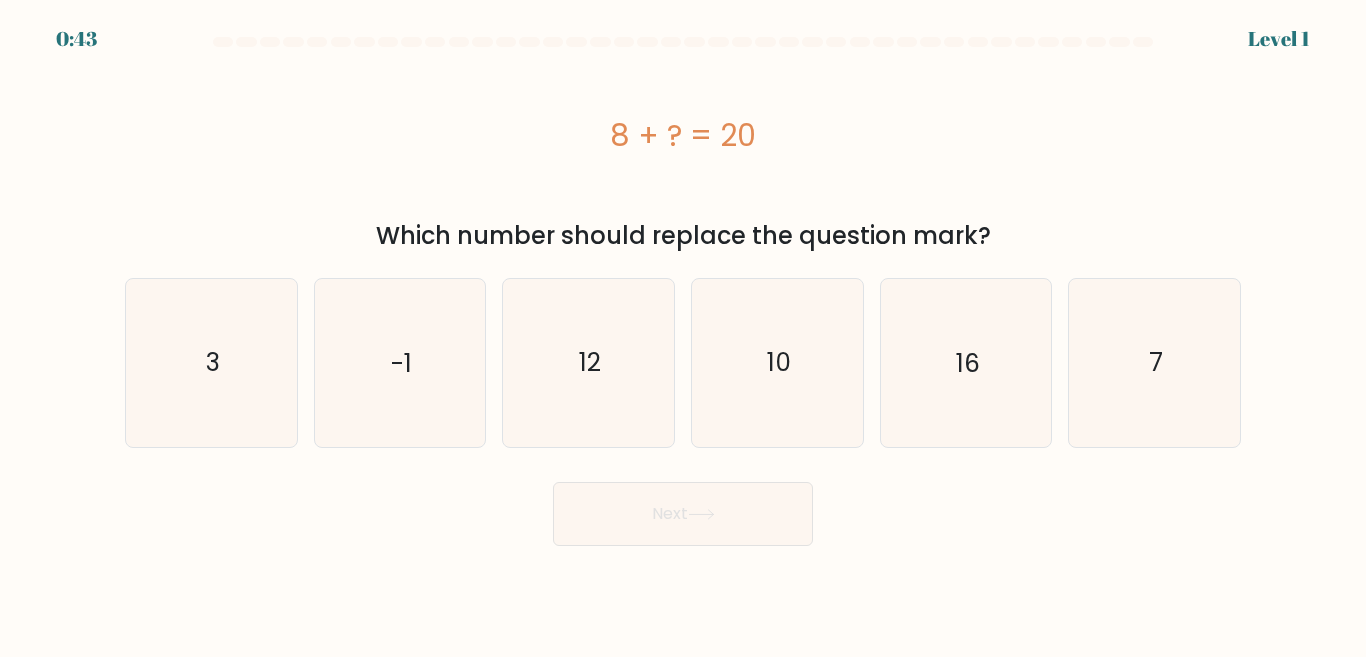 scroll, scrollTop: 0, scrollLeft: 0, axis: both 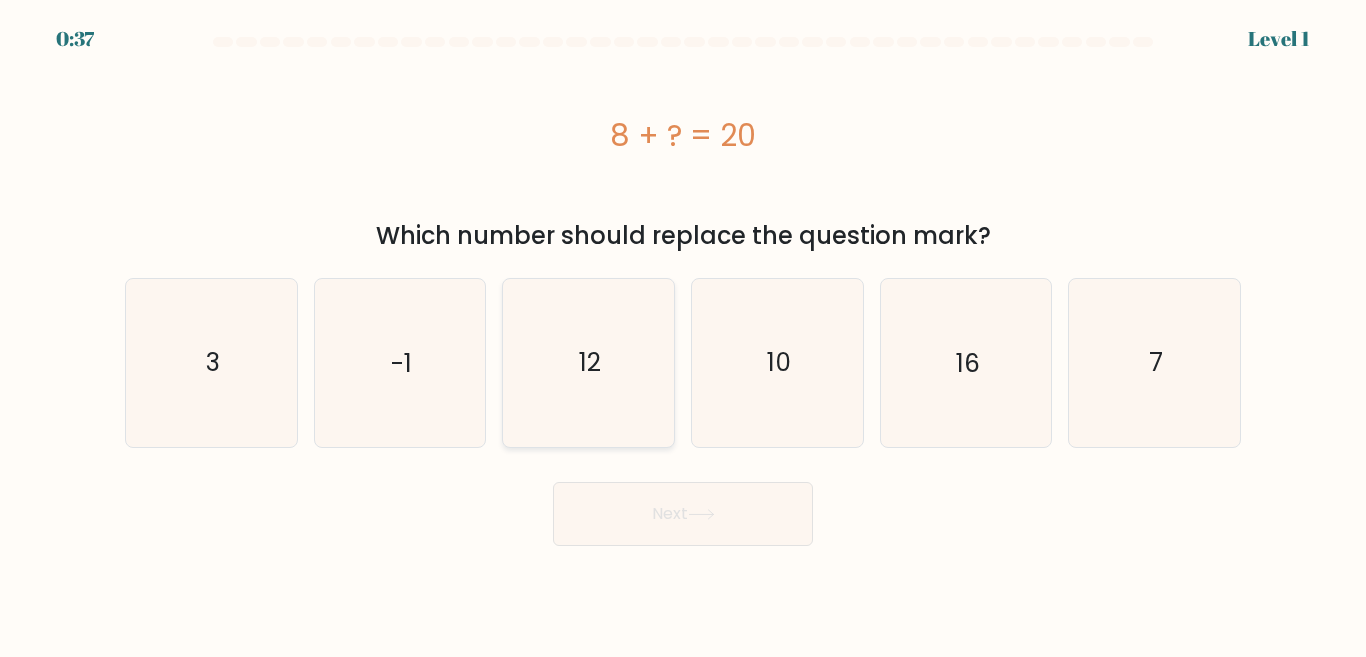 click on "12" 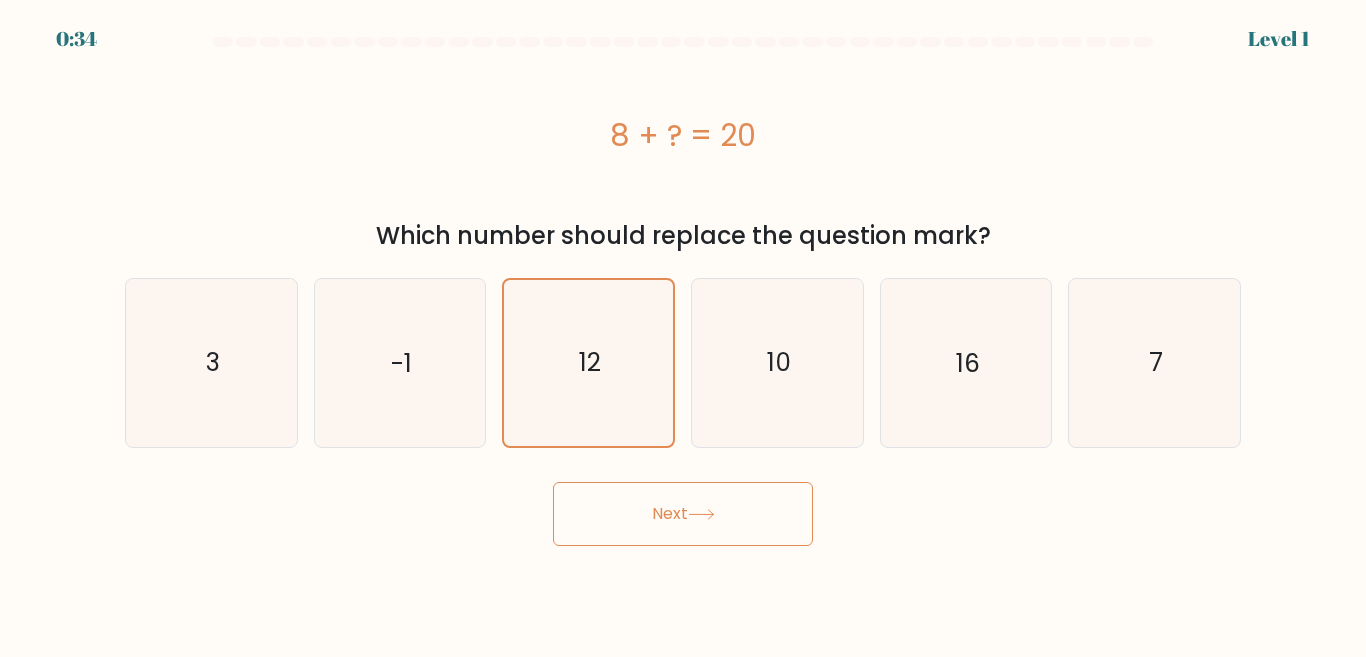 click on "Next" at bounding box center (683, 514) 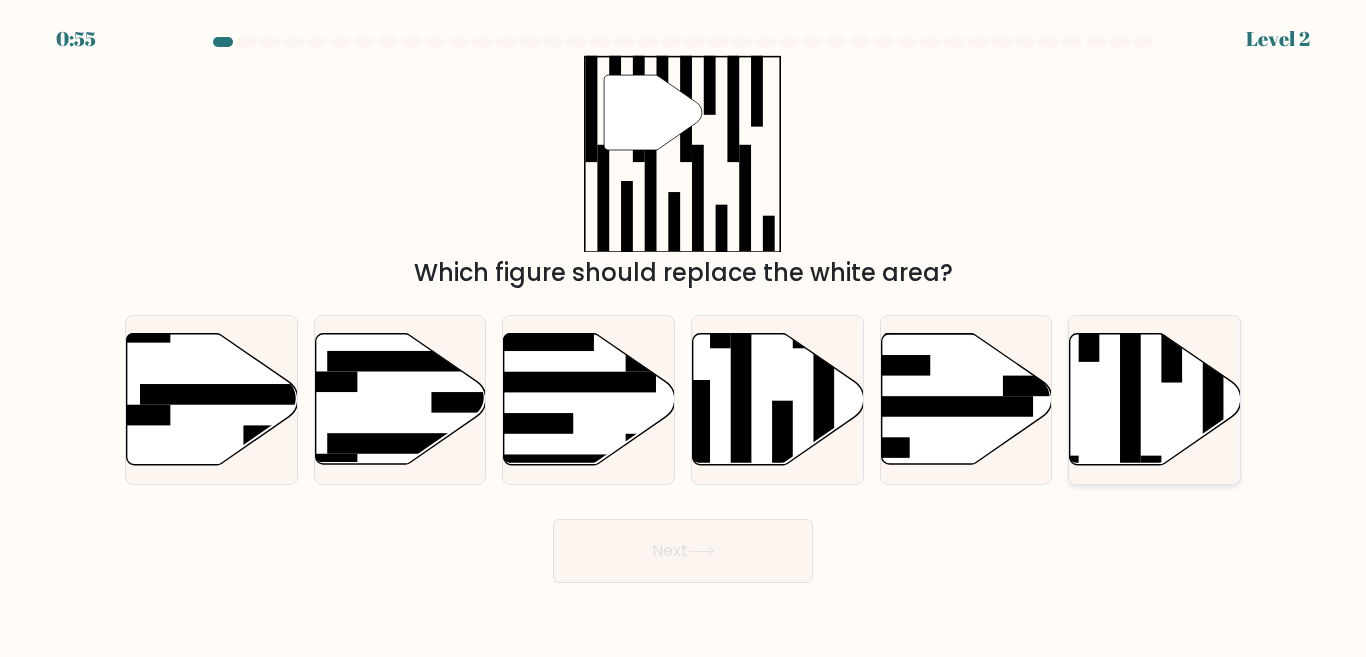 click 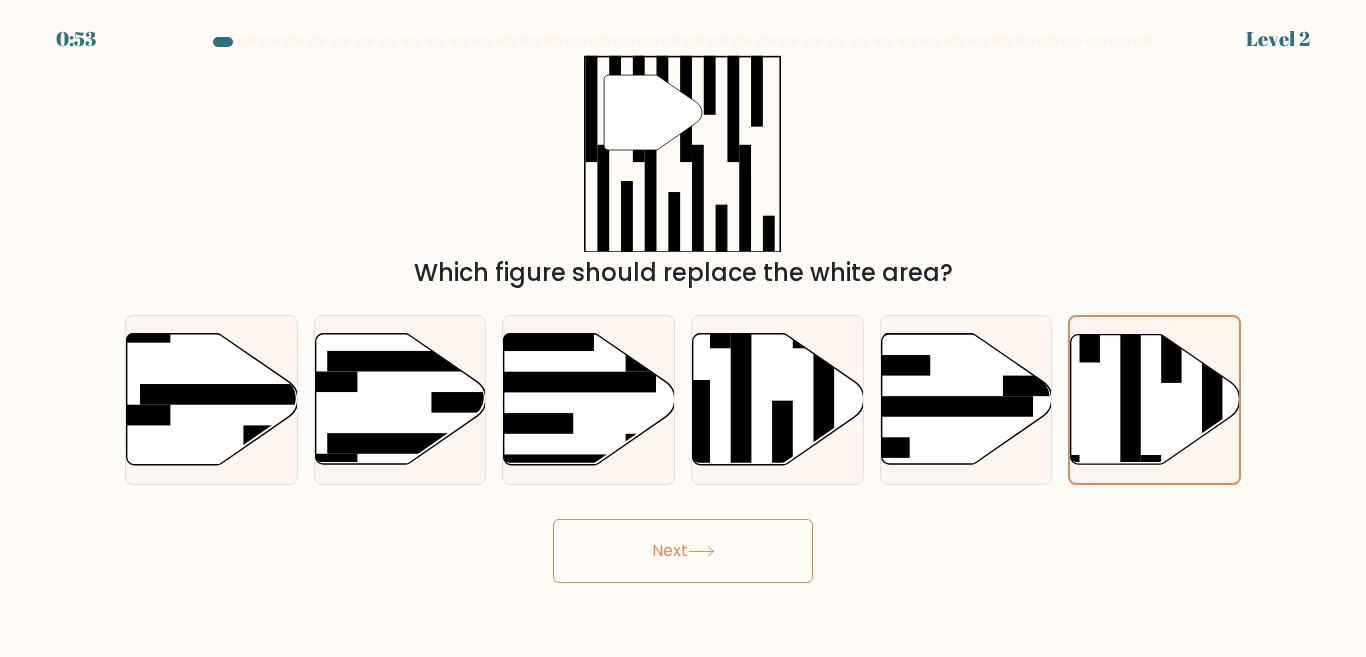 click on "Next" at bounding box center [683, 551] 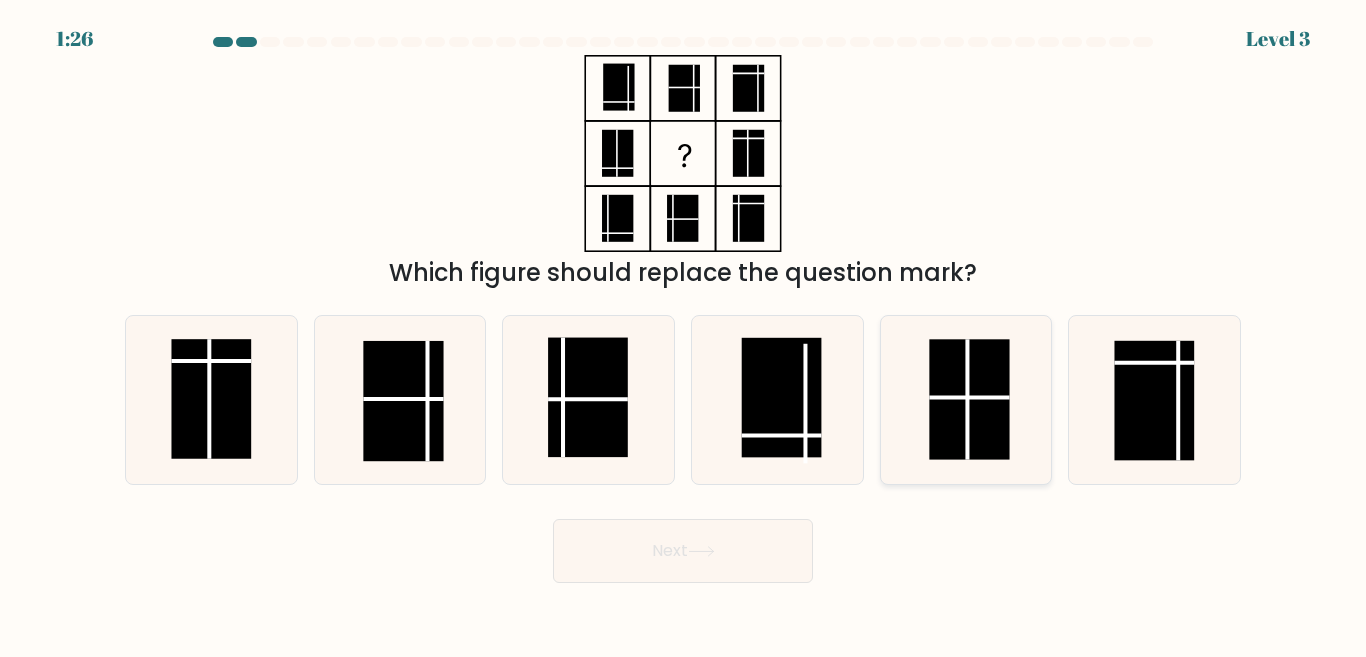click 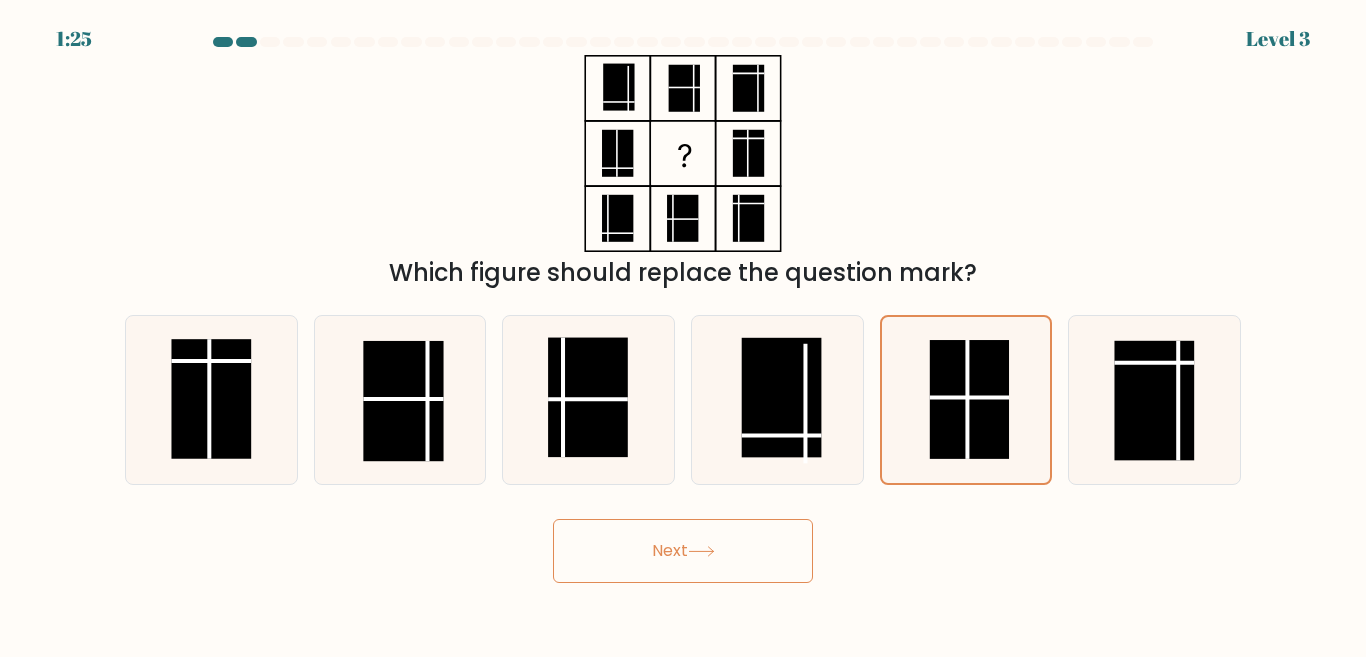 click on "Next" at bounding box center (683, 551) 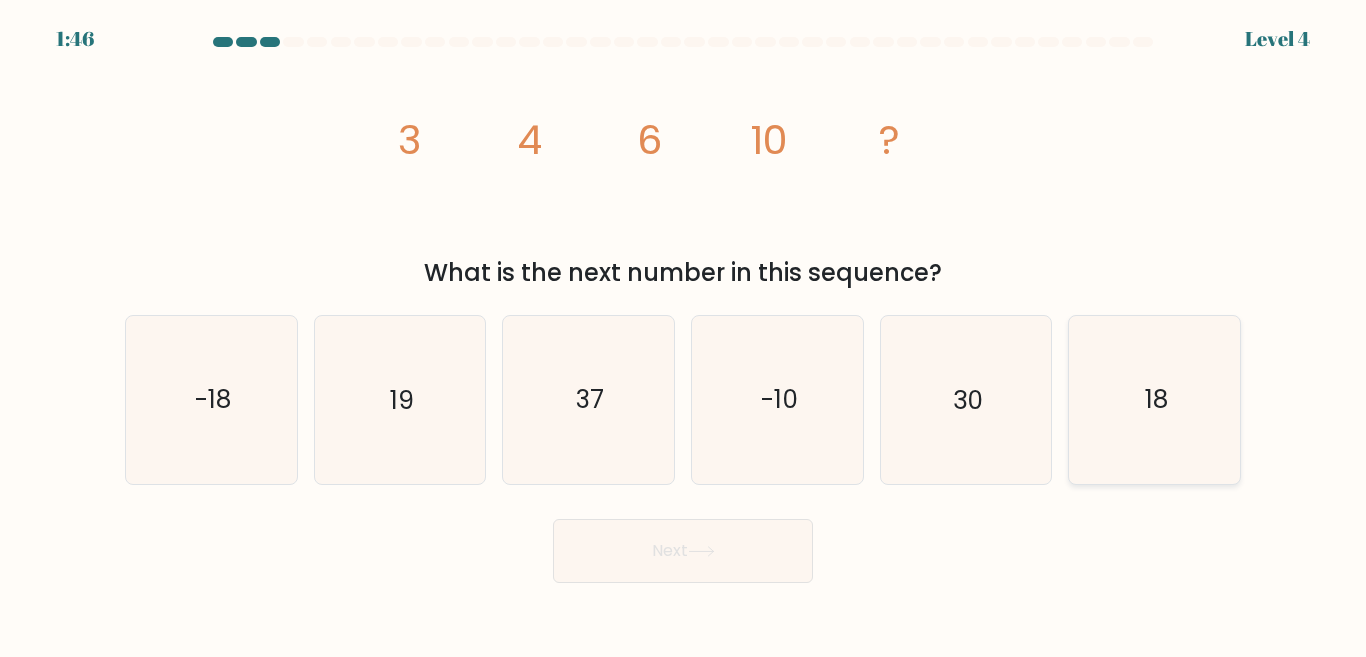 click on "18" 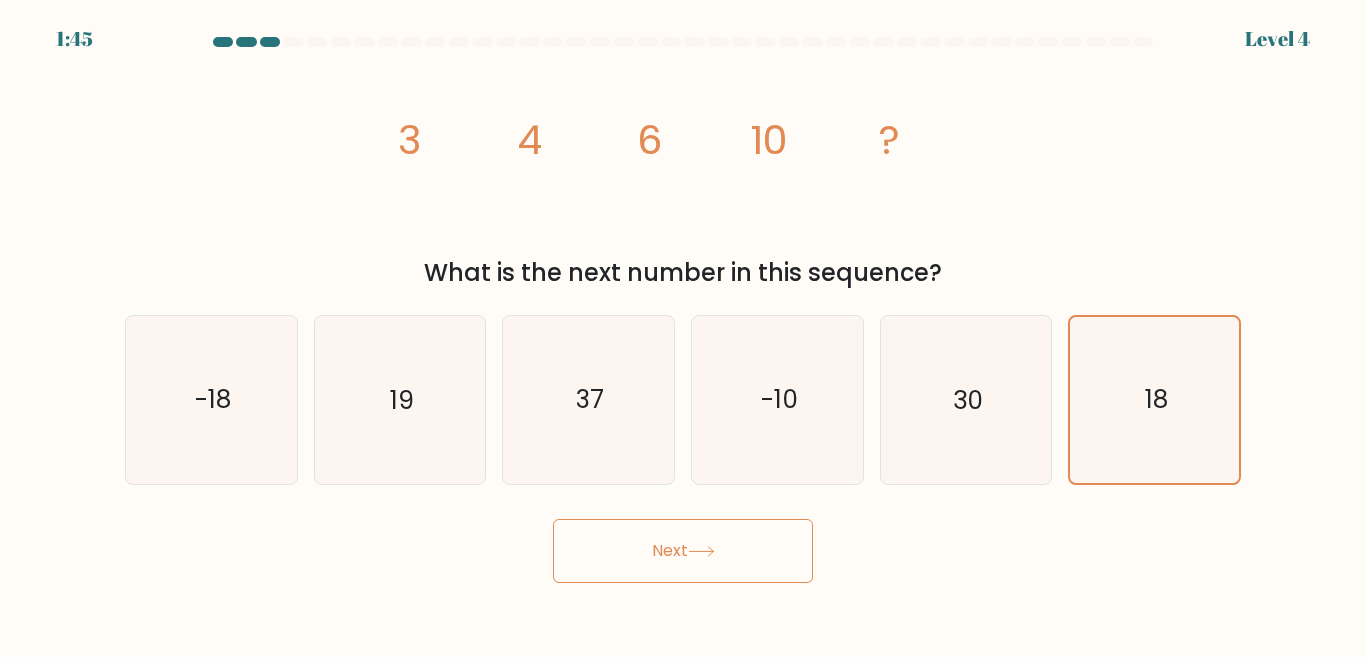 click 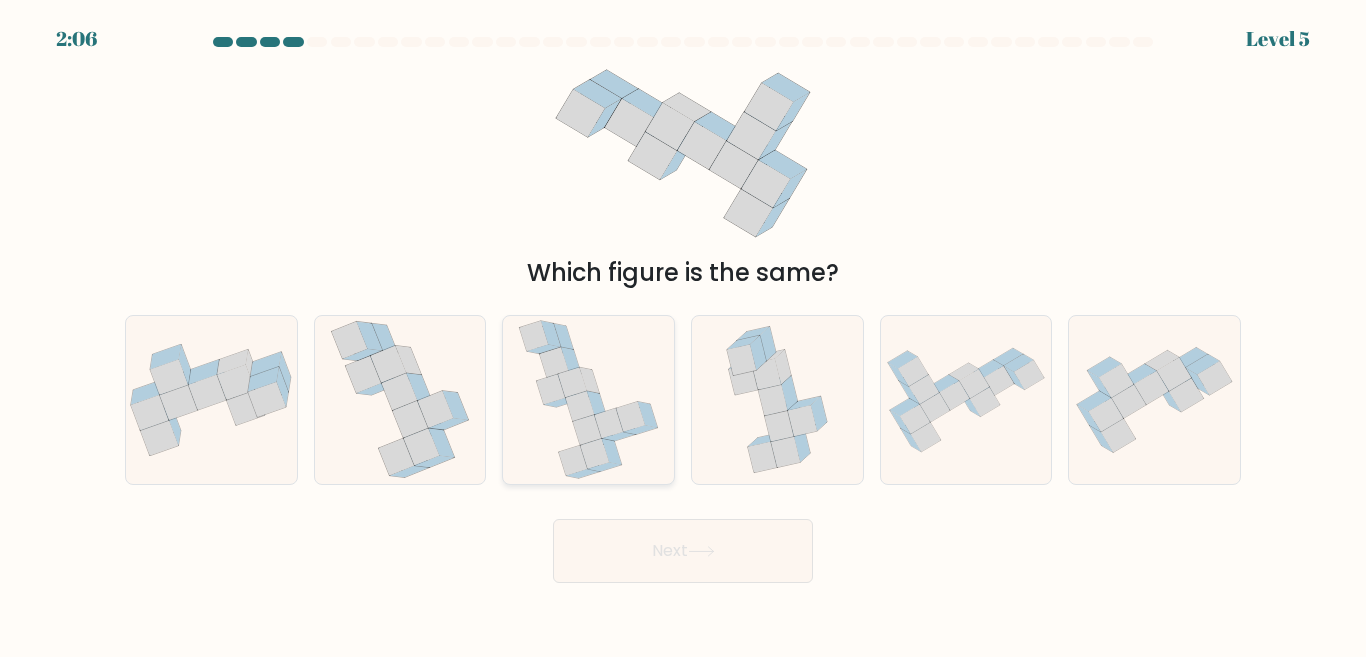 click 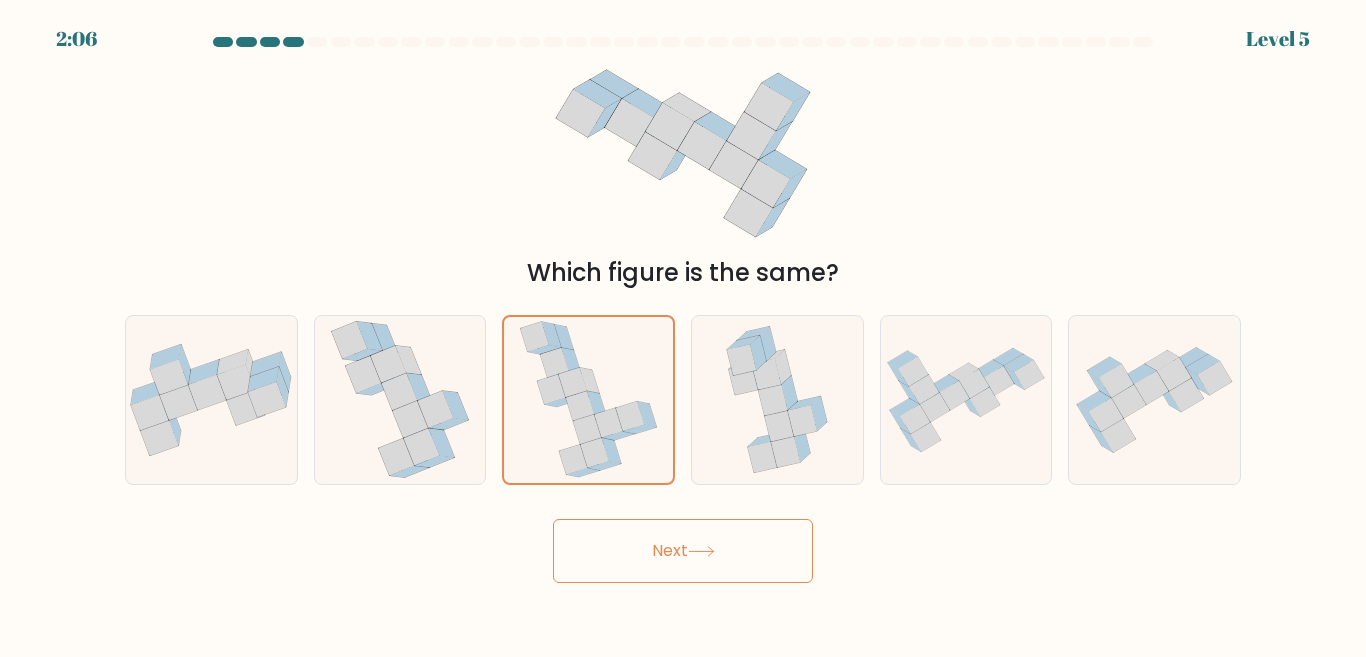 click on "Next" at bounding box center (683, 551) 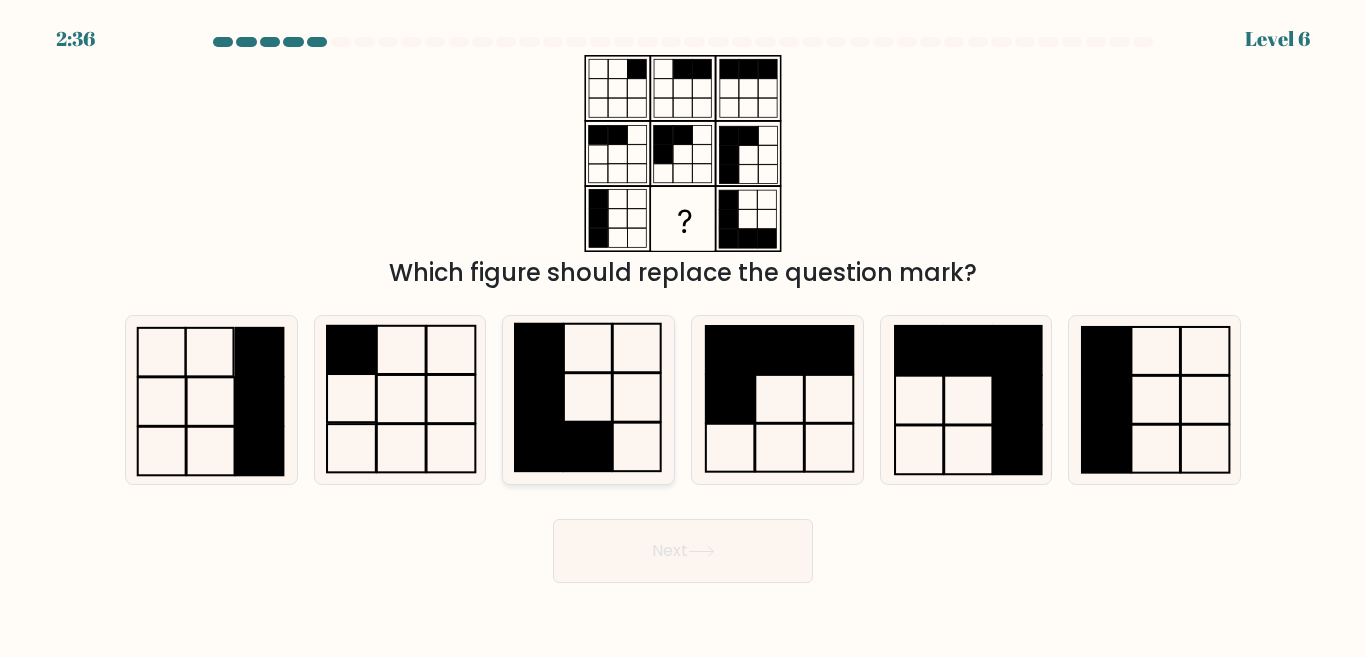 click 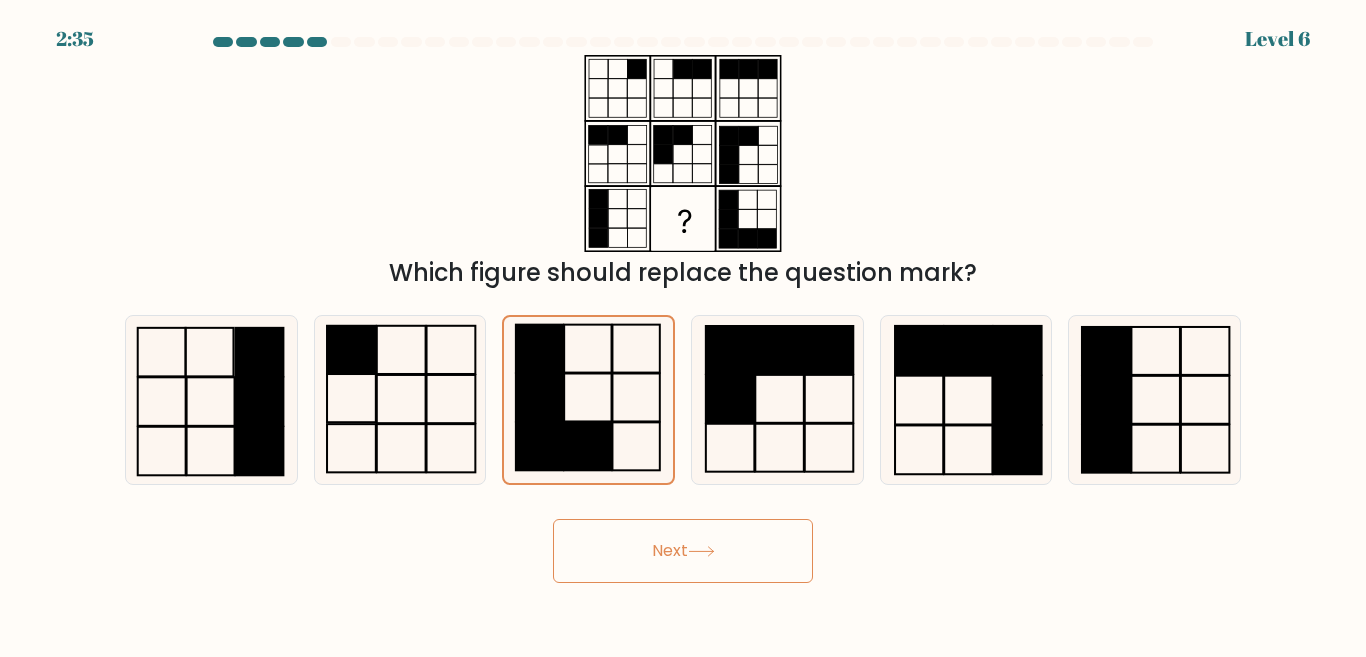 click on "Next" at bounding box center [683, 551] 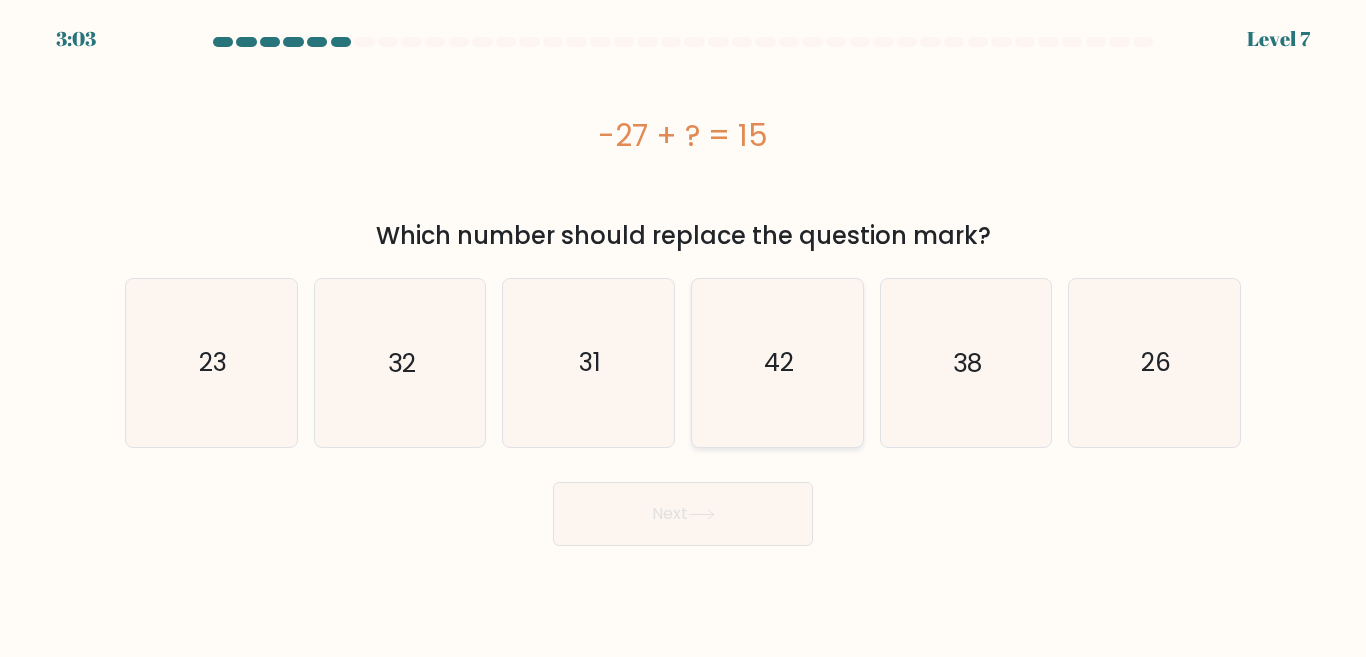 click on "42" 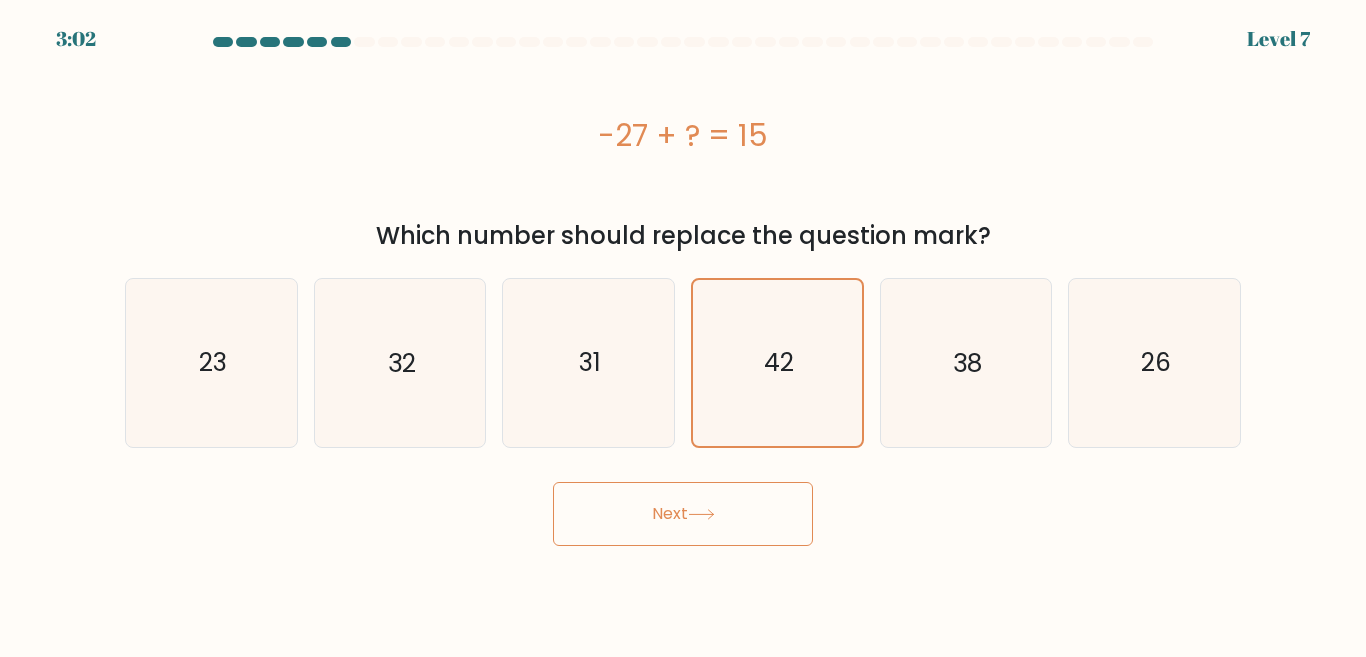 click on "Next" at bounding box center [683, 514] 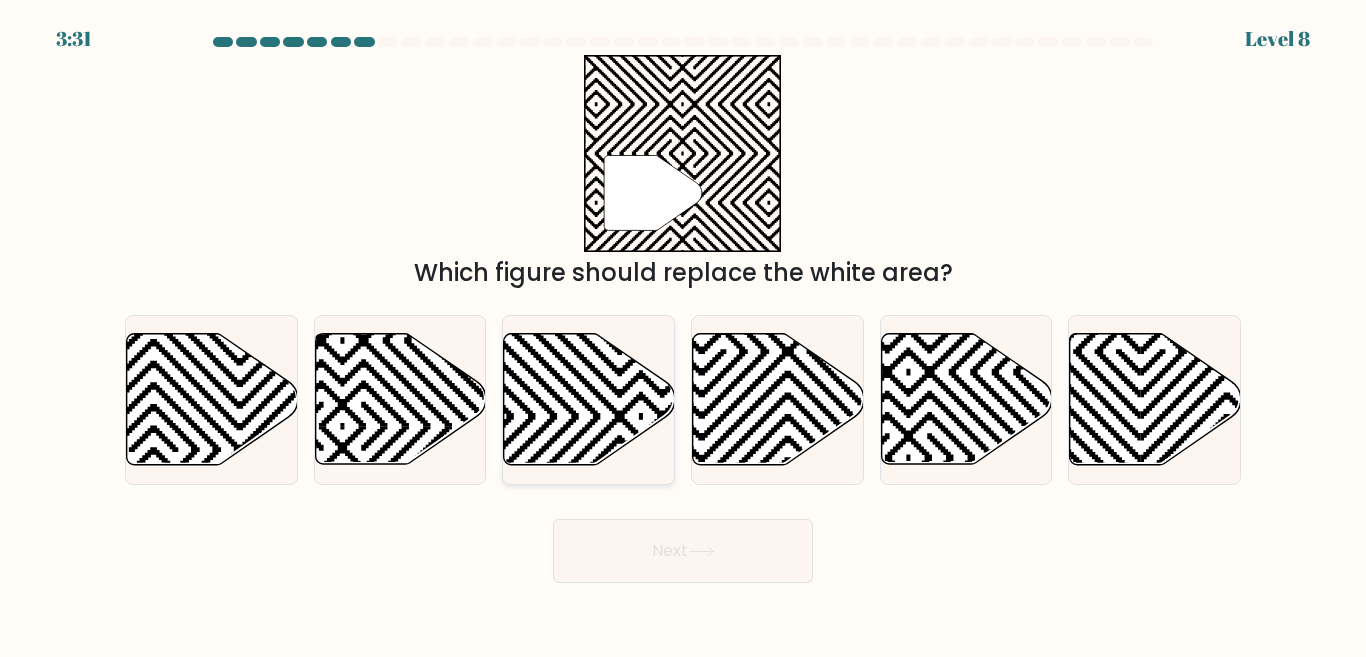 click 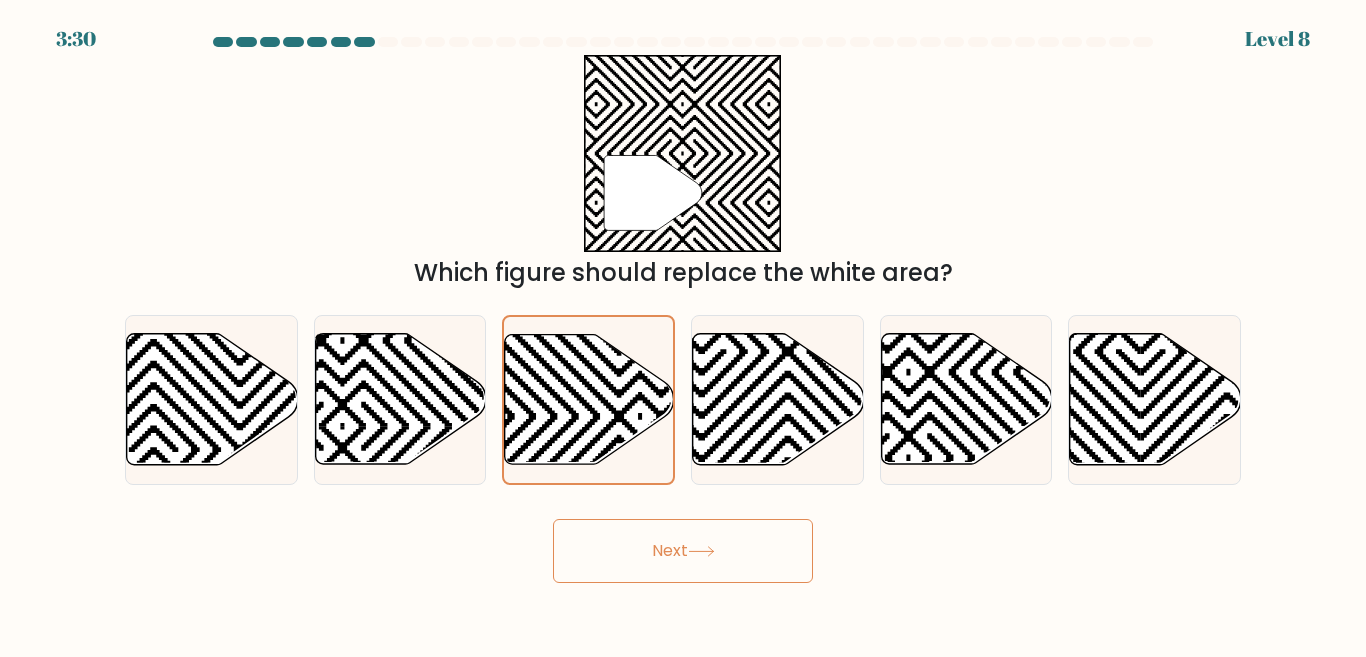 click on "Next" at bounding box center (683, 551) 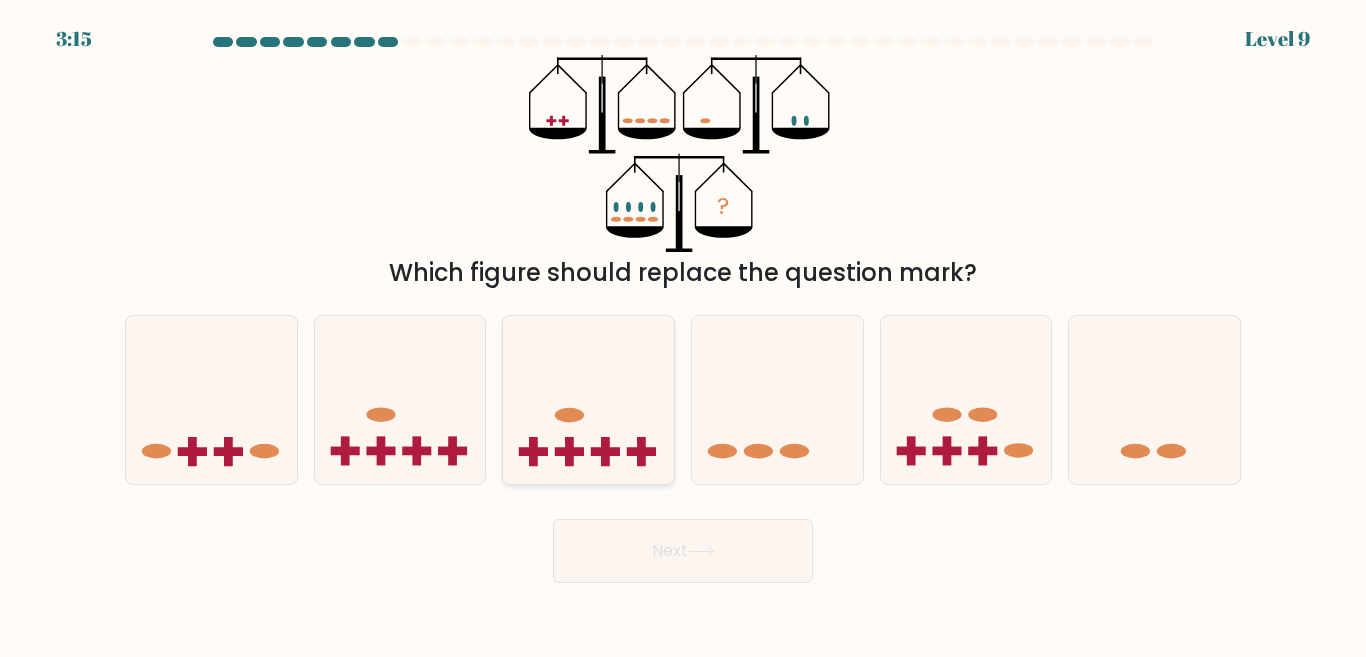 click 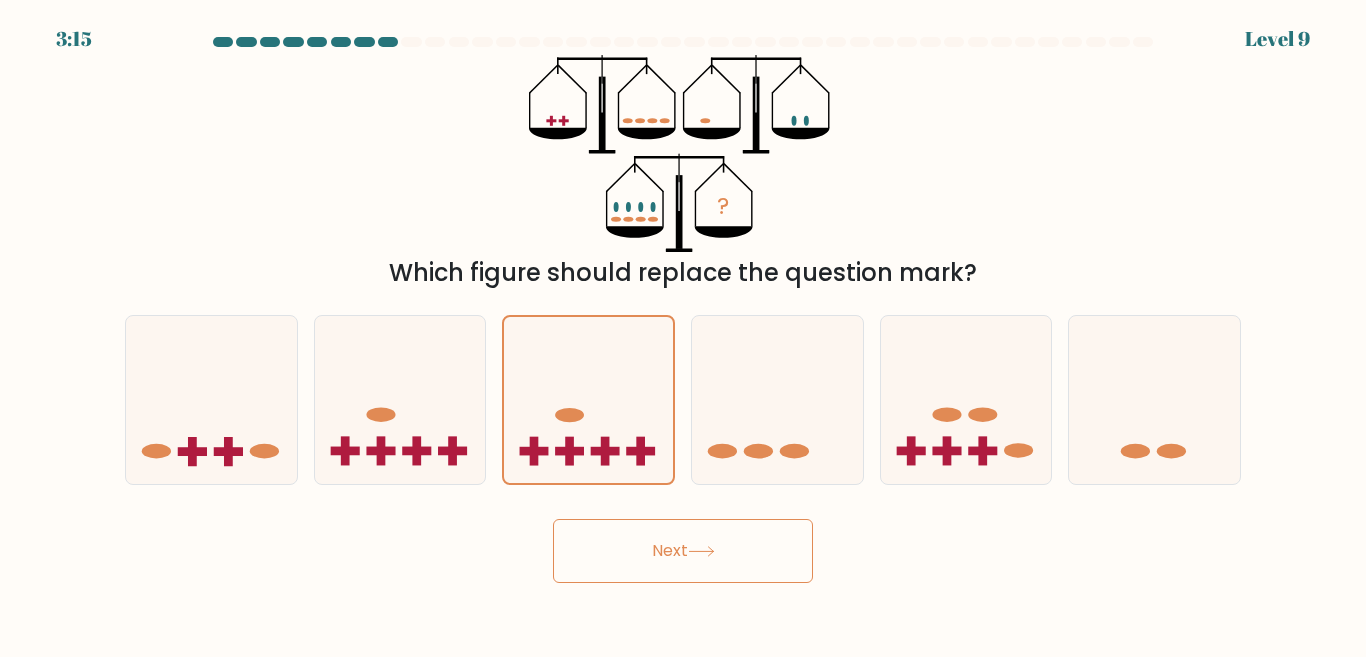 click on "Next" at bounding box center [683, 546] 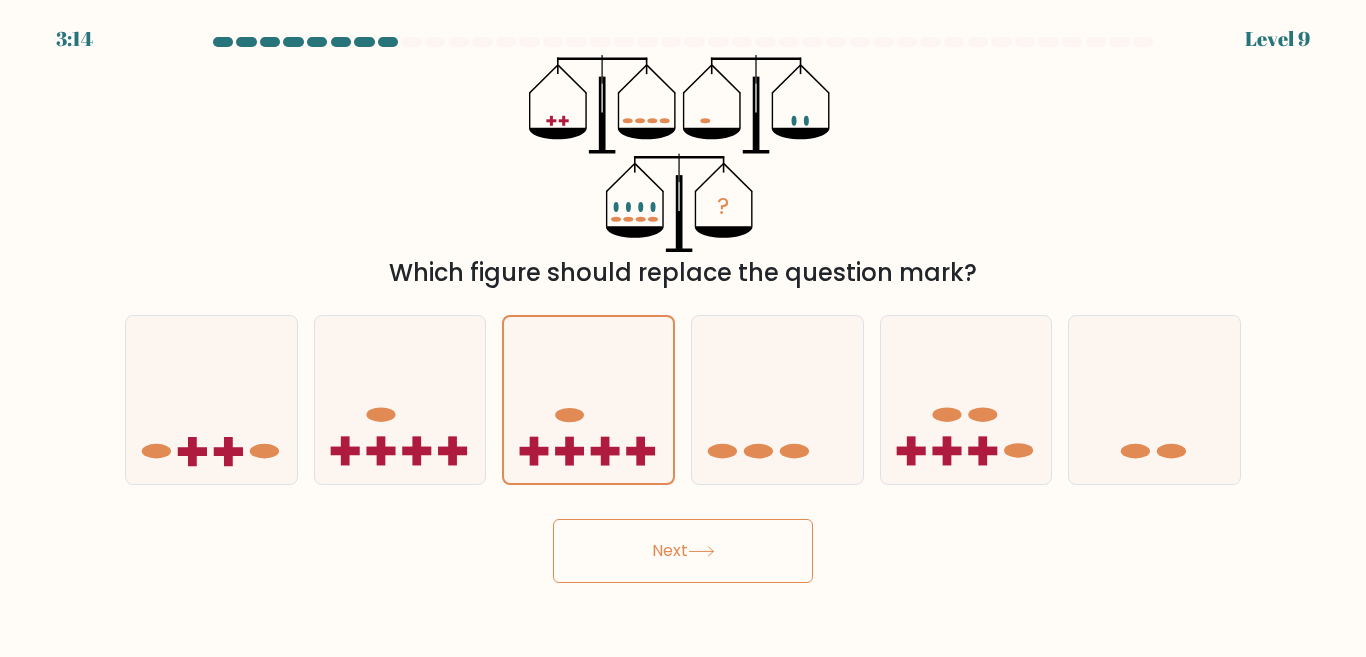 click on "Next" at bounding box center (683, 551) 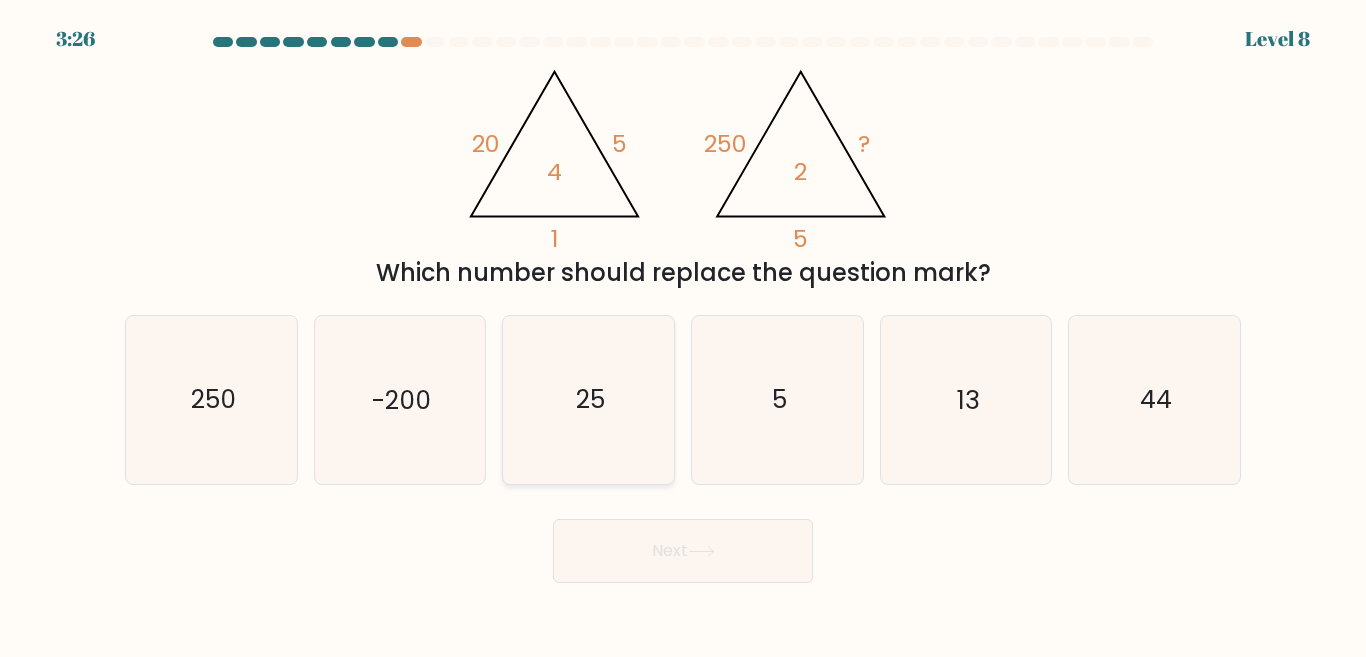 click on "25" 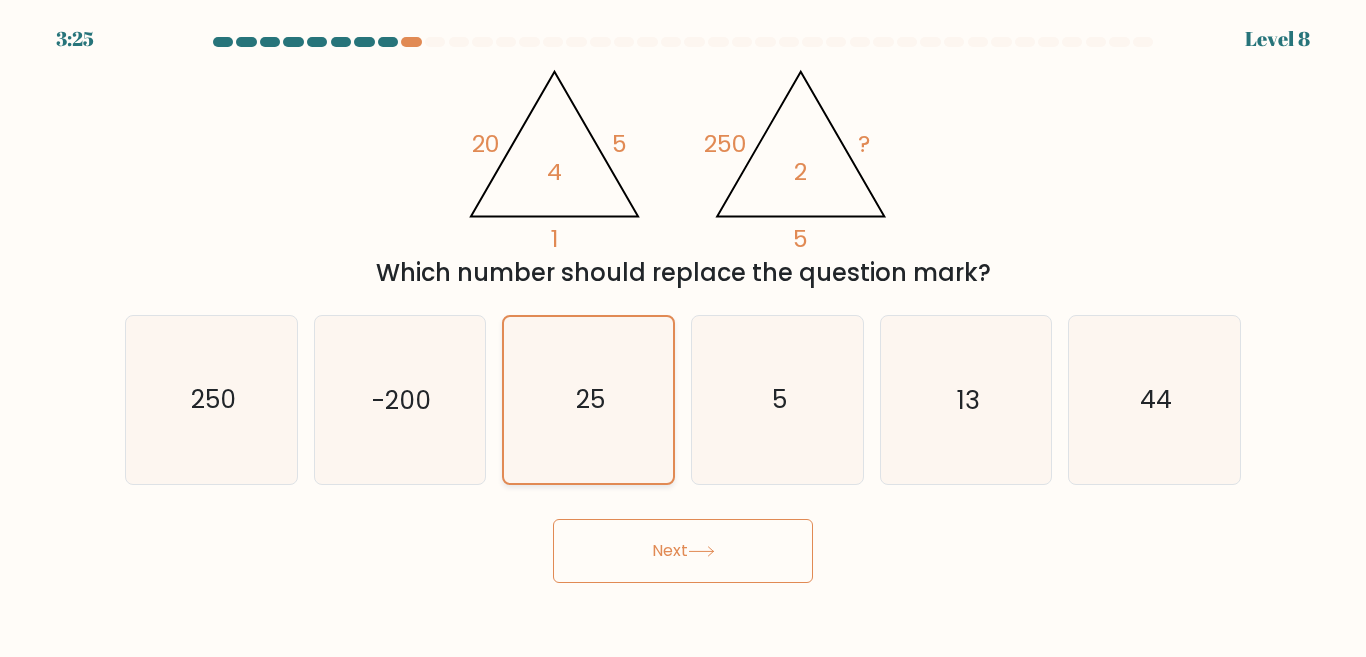 click on "25" 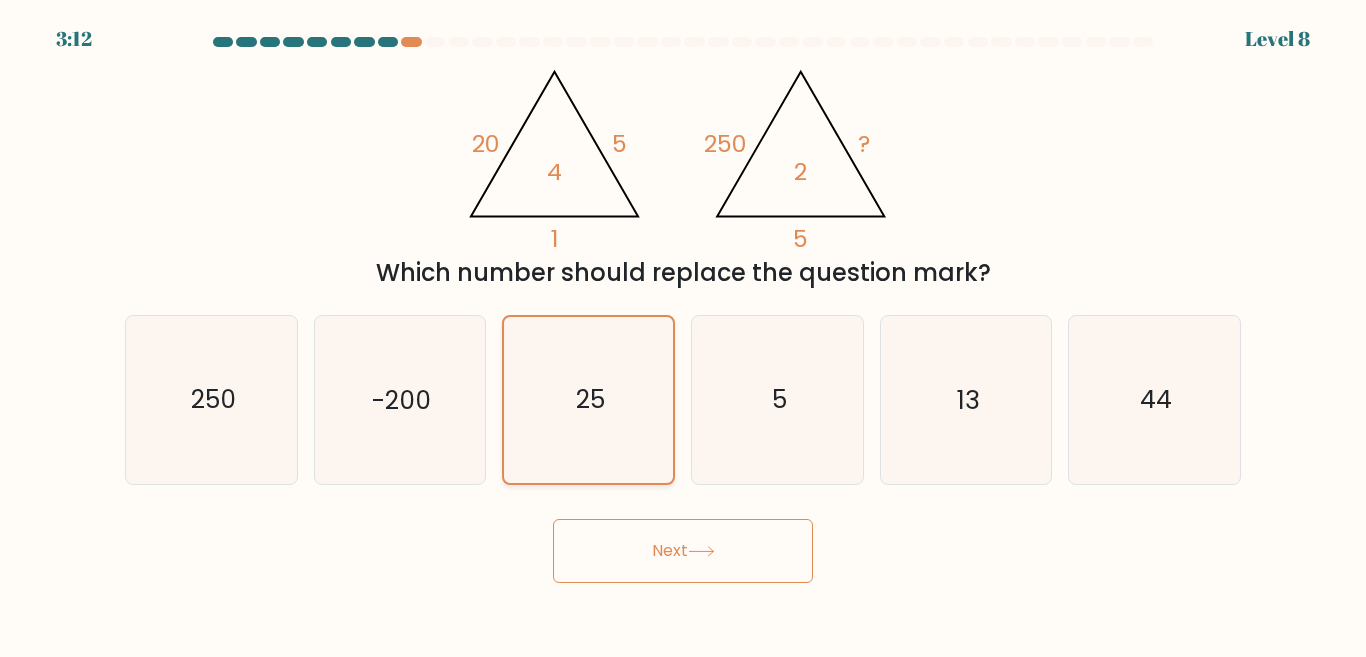 click on "25" 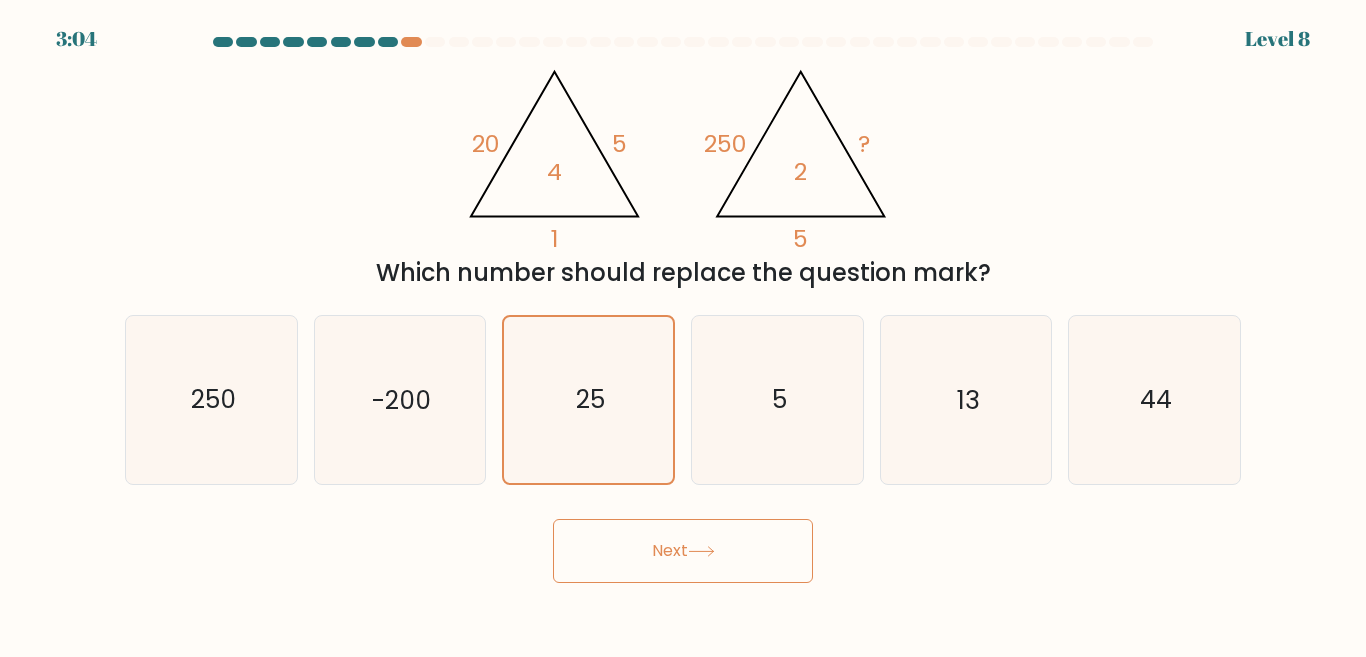 click on "Next" at bounding box center (683, 551) 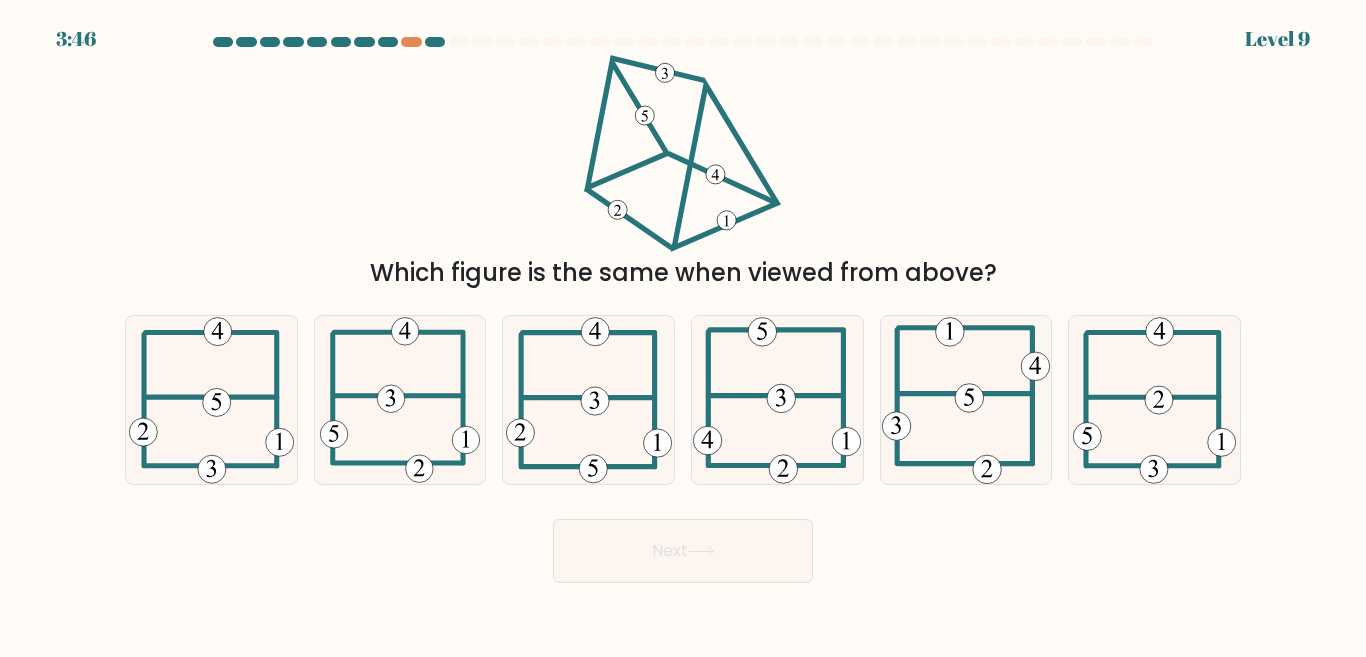click on "Next" at bounding box center [683, 551] 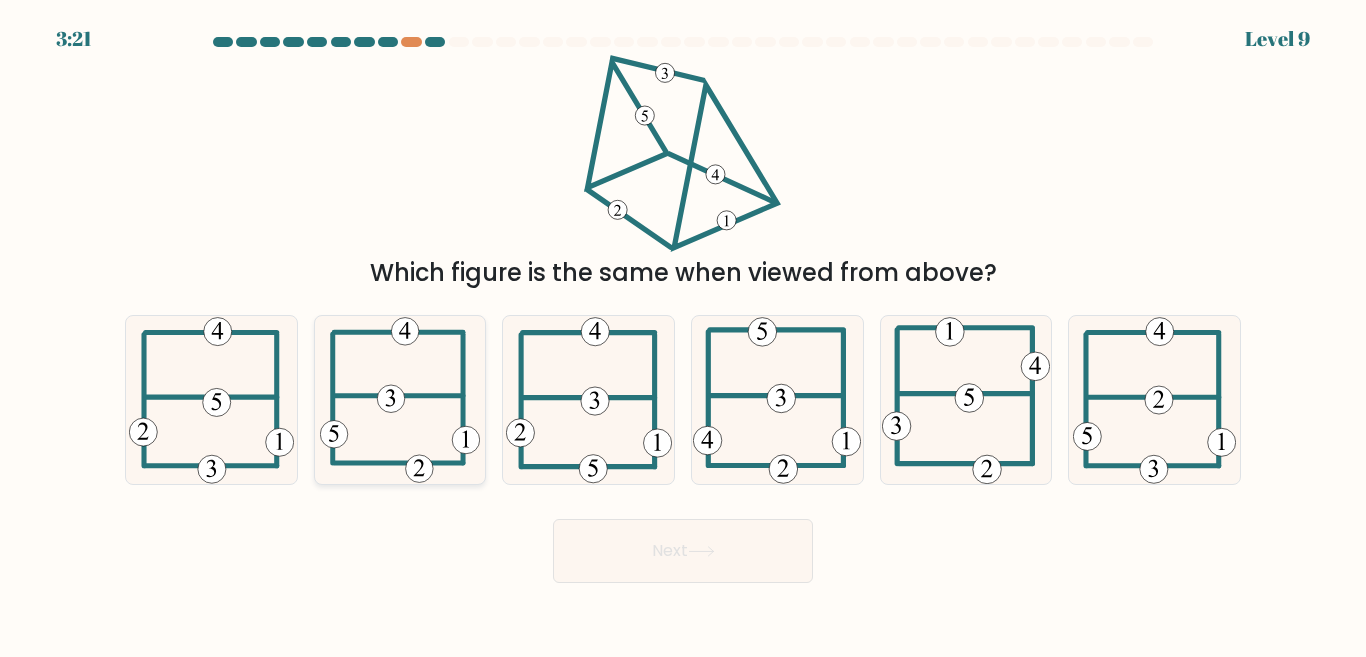 click 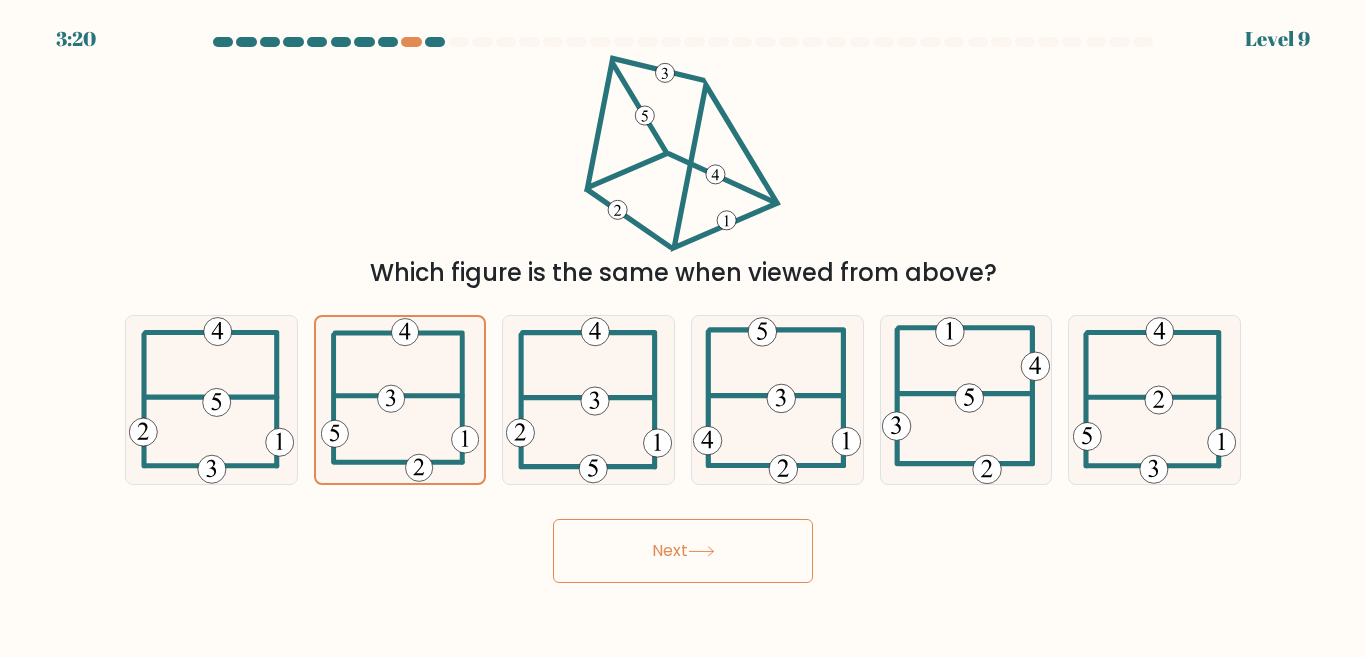 click on "Next" at bounding box center (683, 551) 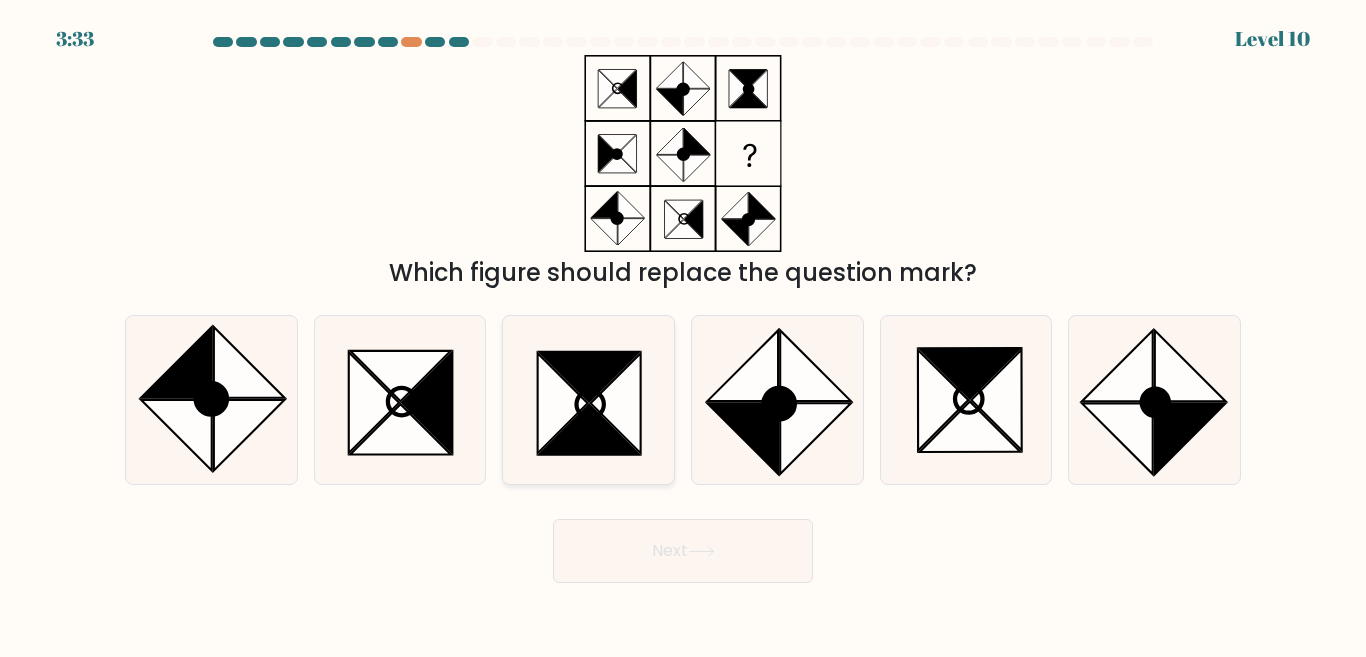 click 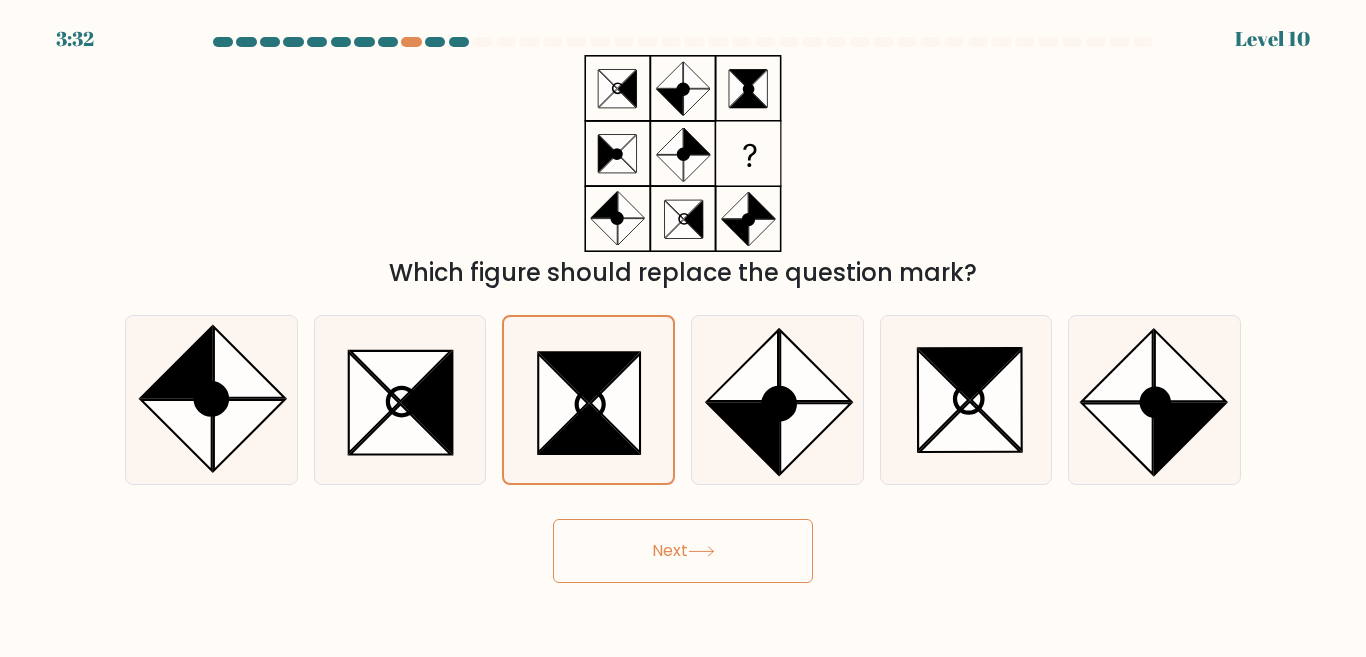 click on "Next" at bounding box center [683, 551] 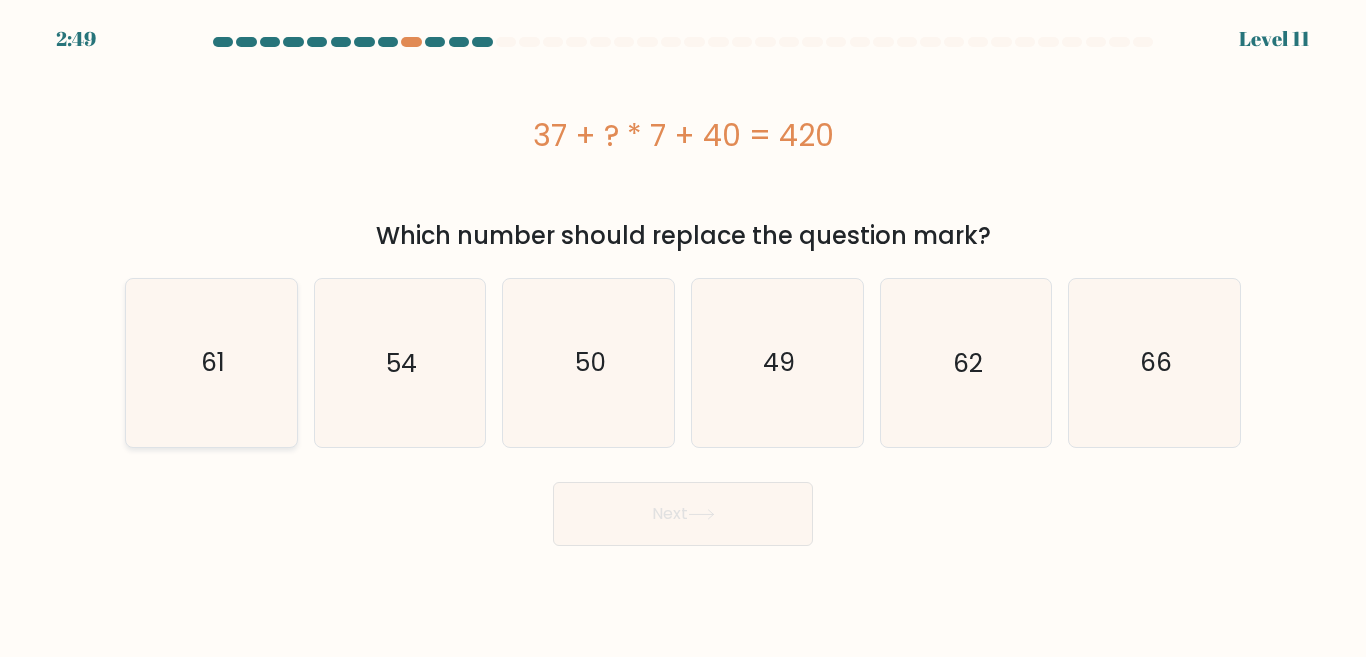 click on "61" 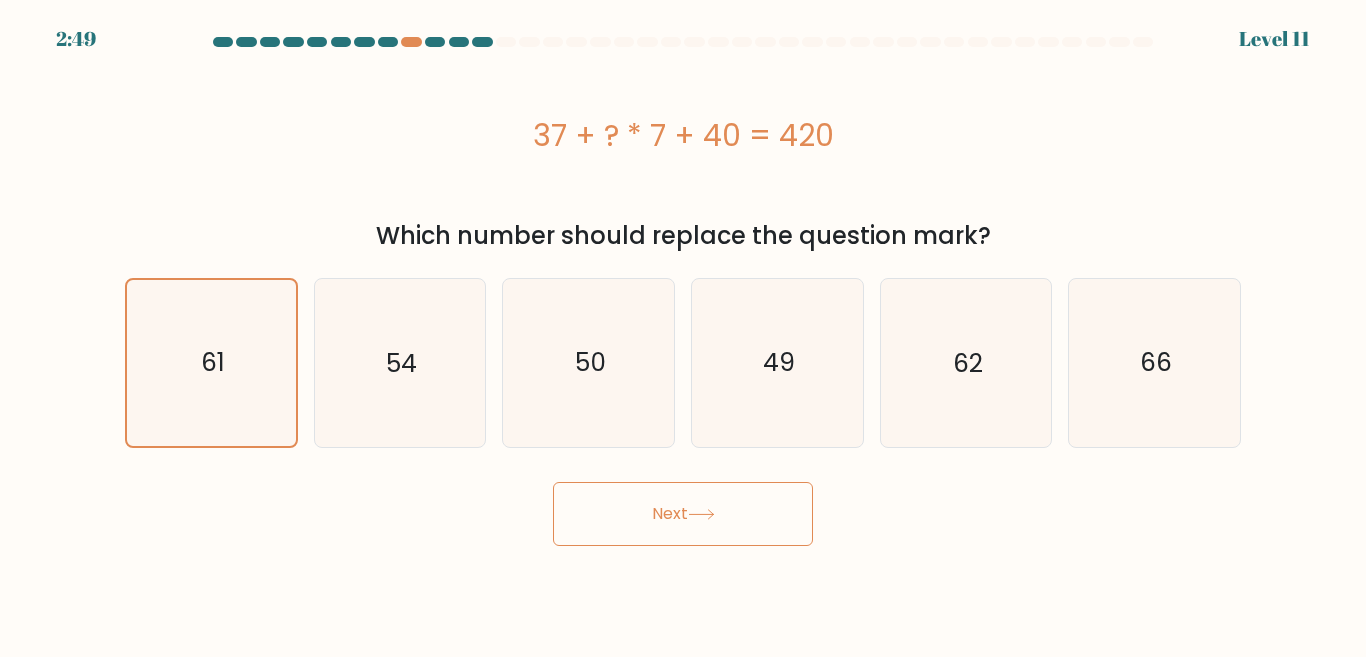 click on "Next" at bounding box center (683, 514) 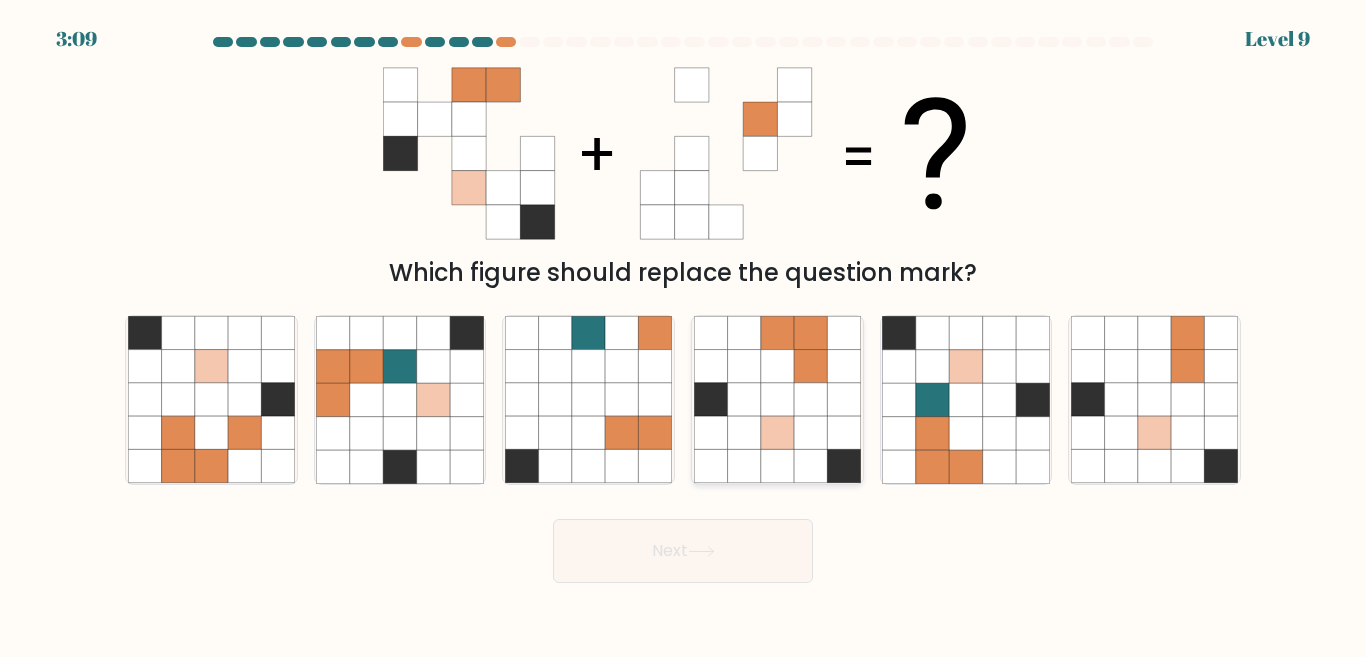 click 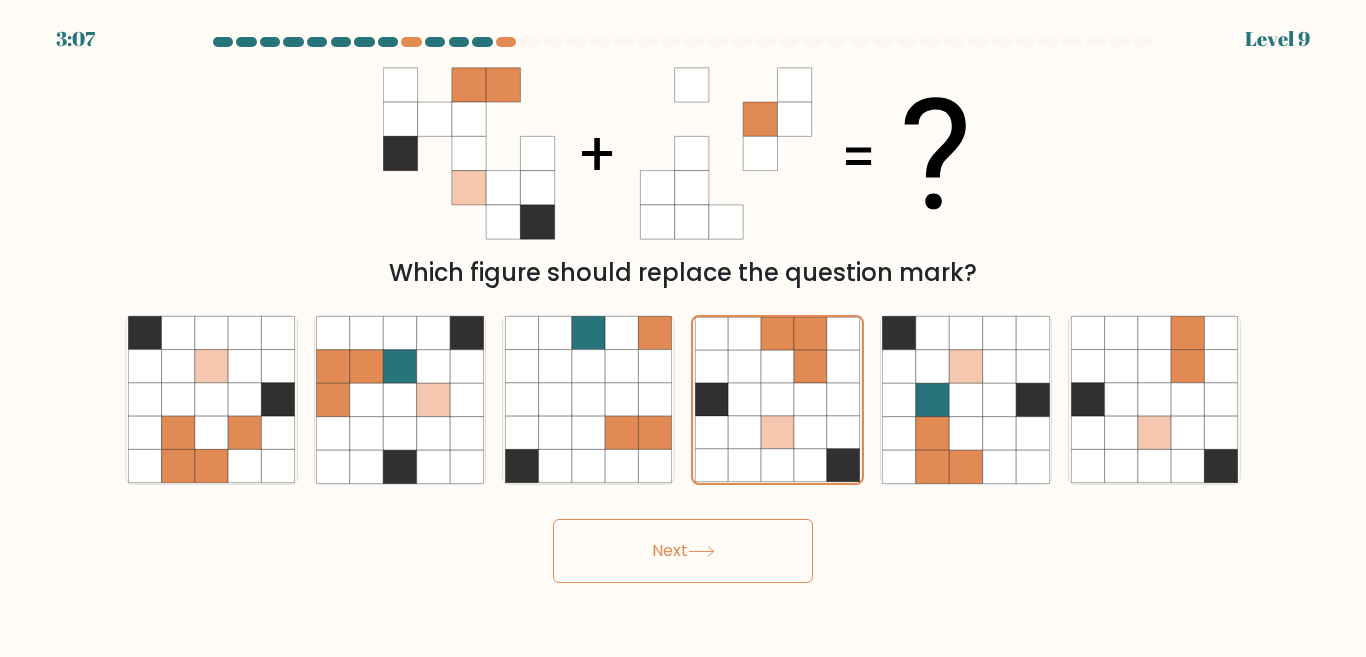 click on "Next" at bounding box center [683, 551] 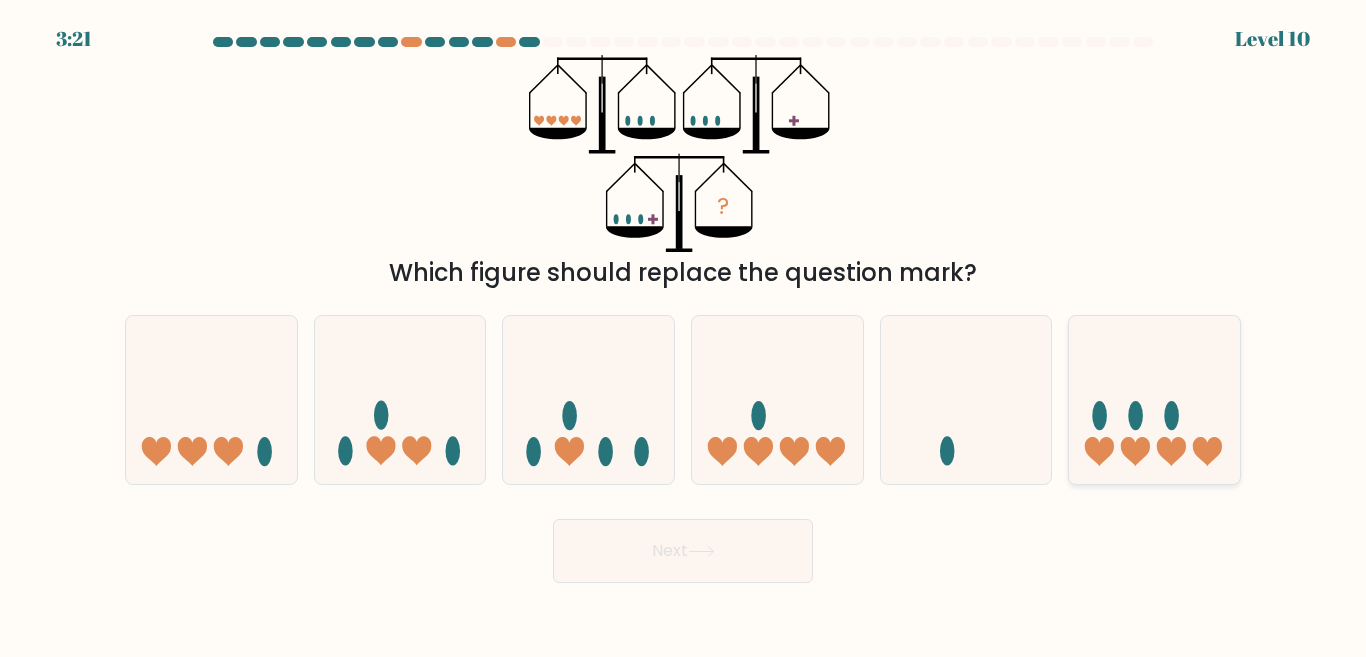 click 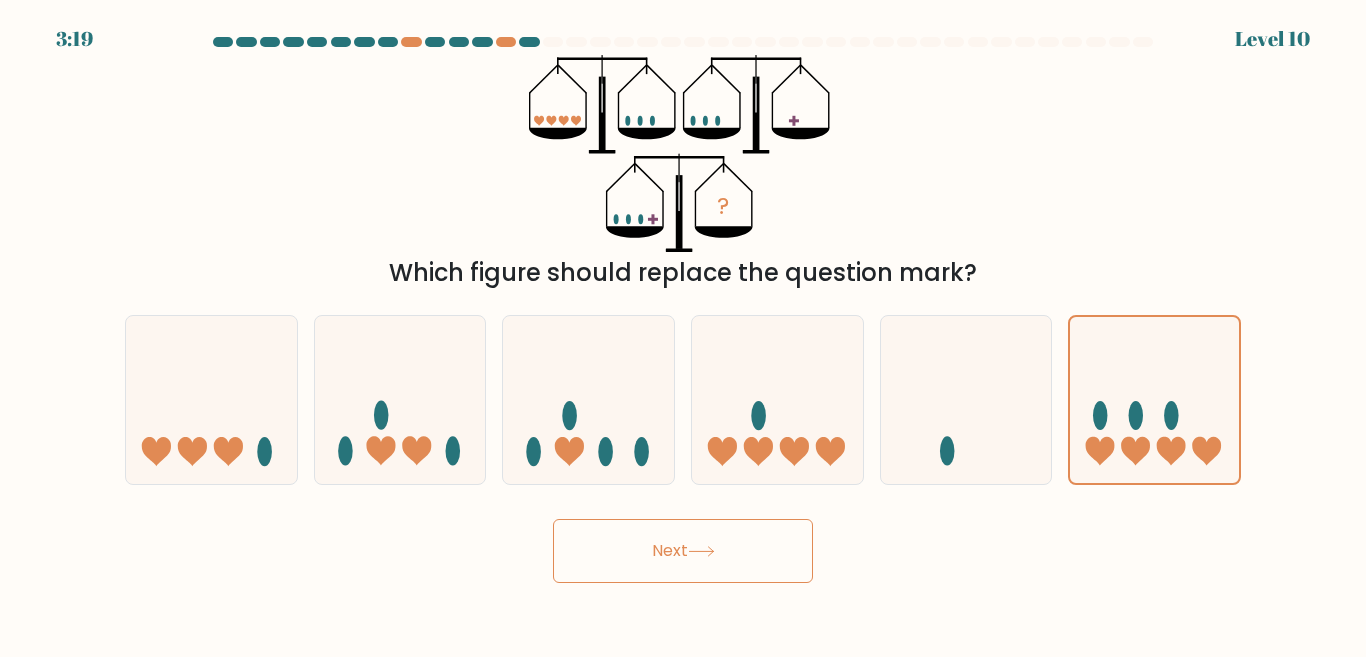 click on "Next" at bounding box center [683, 551] 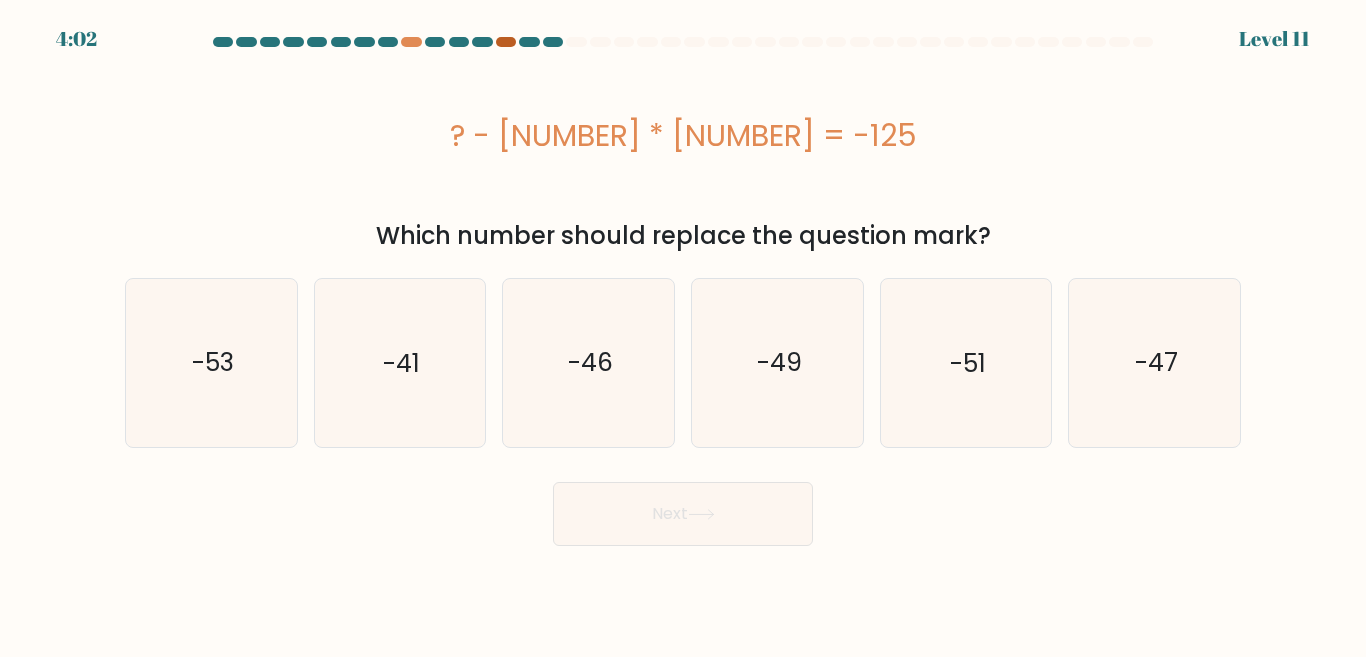 click at bounding box center [506, 42] 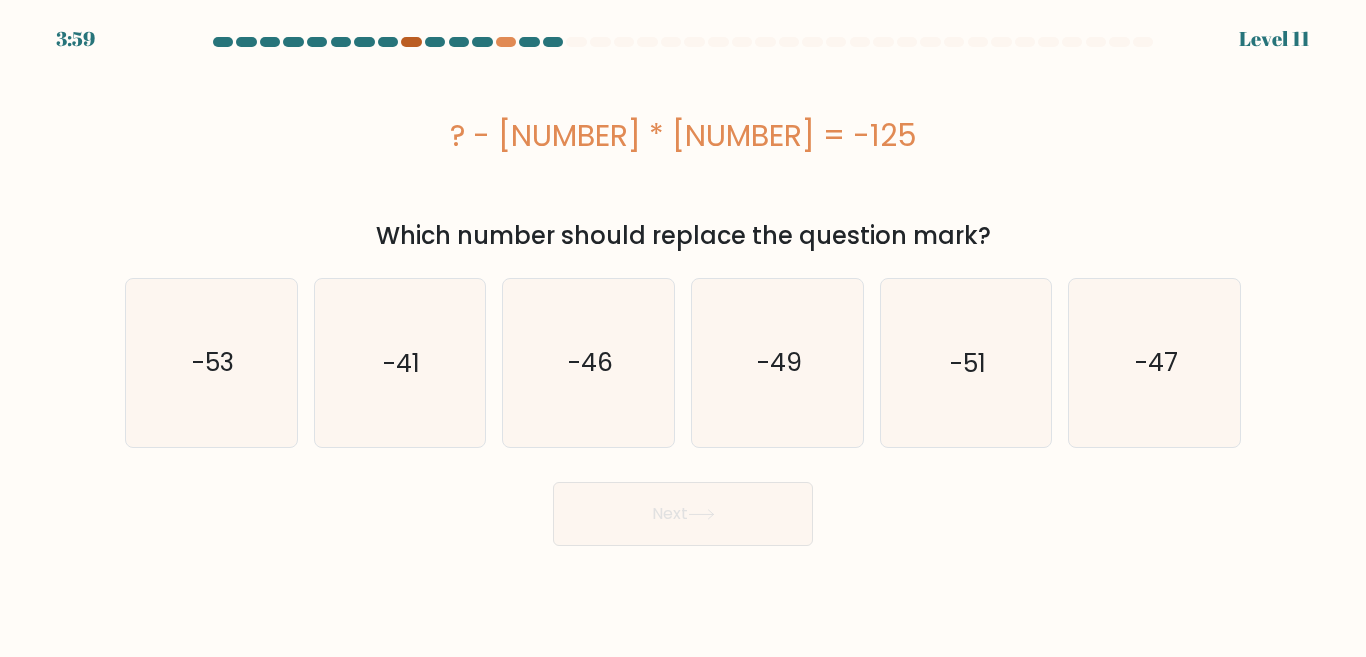 click at bounding box center (411, 42) 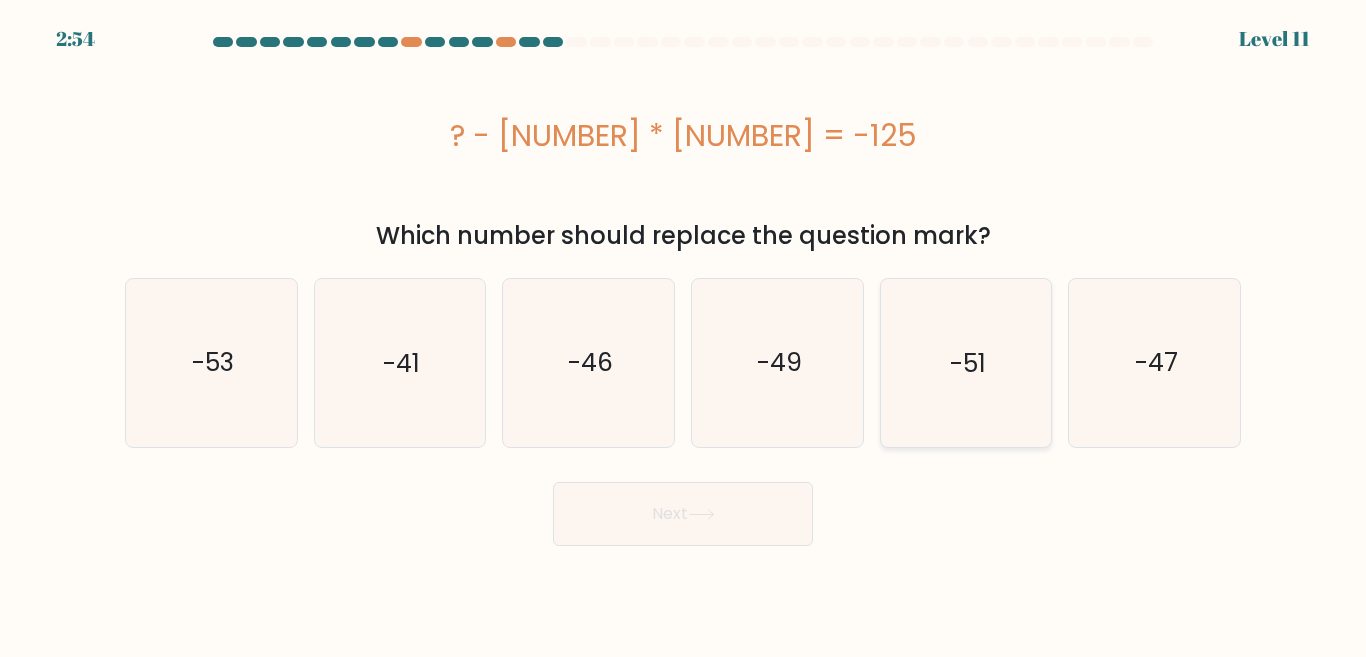 click on "-51" 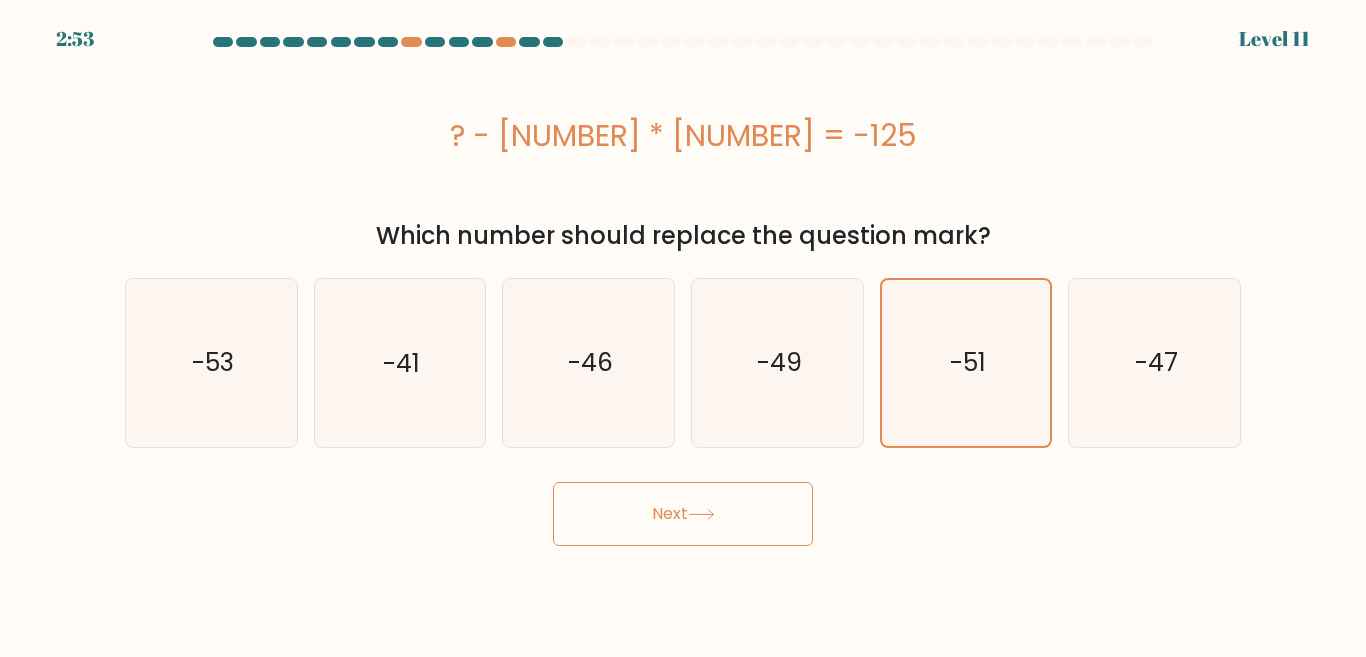 click 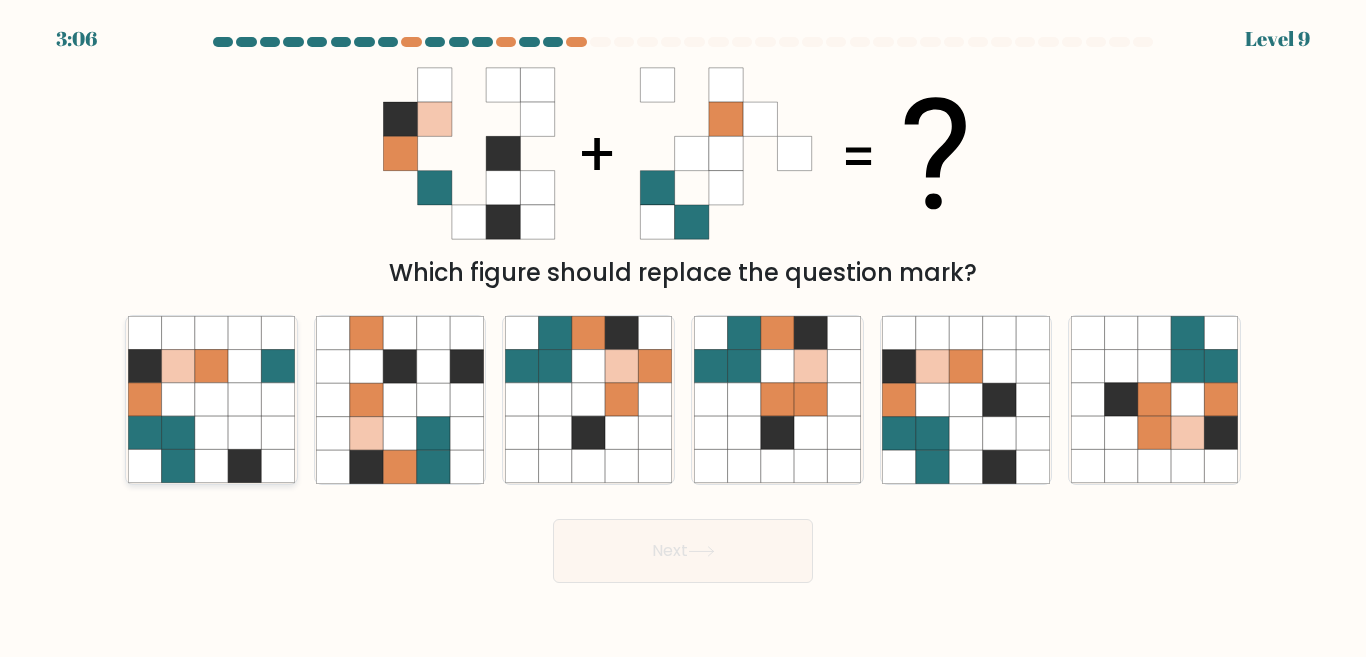 click 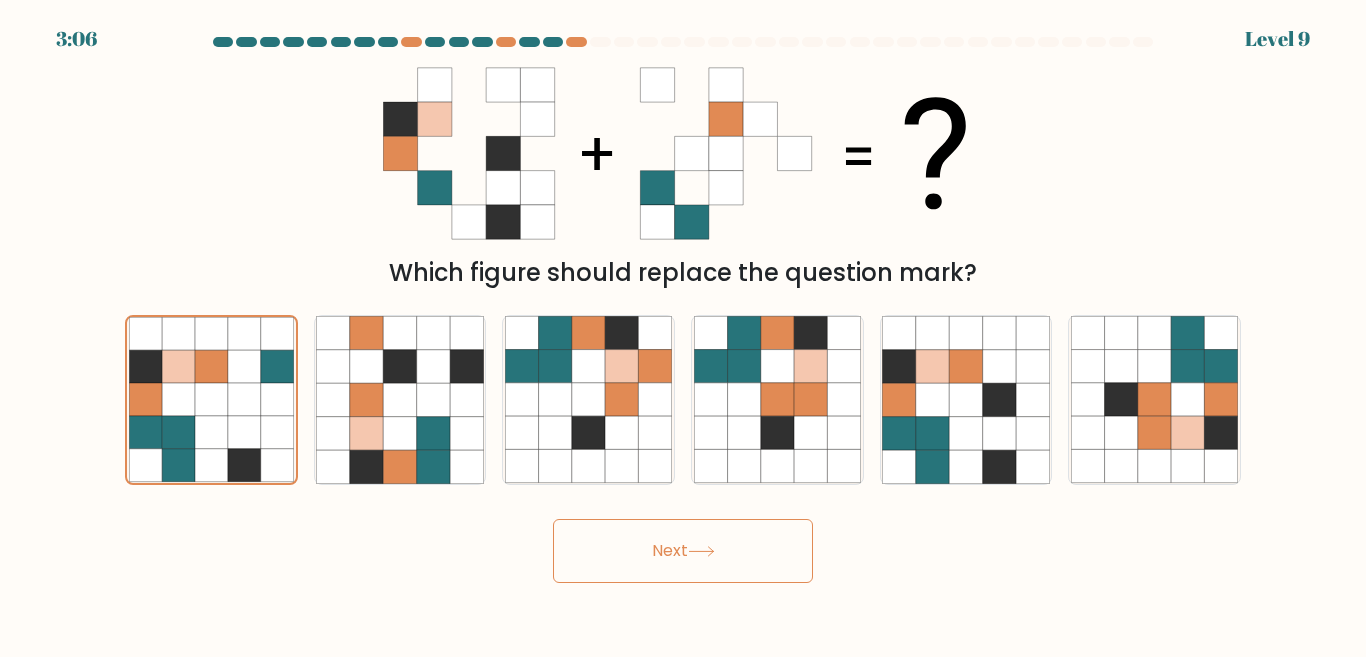 click on "Next" at bounding box center (683, 551) 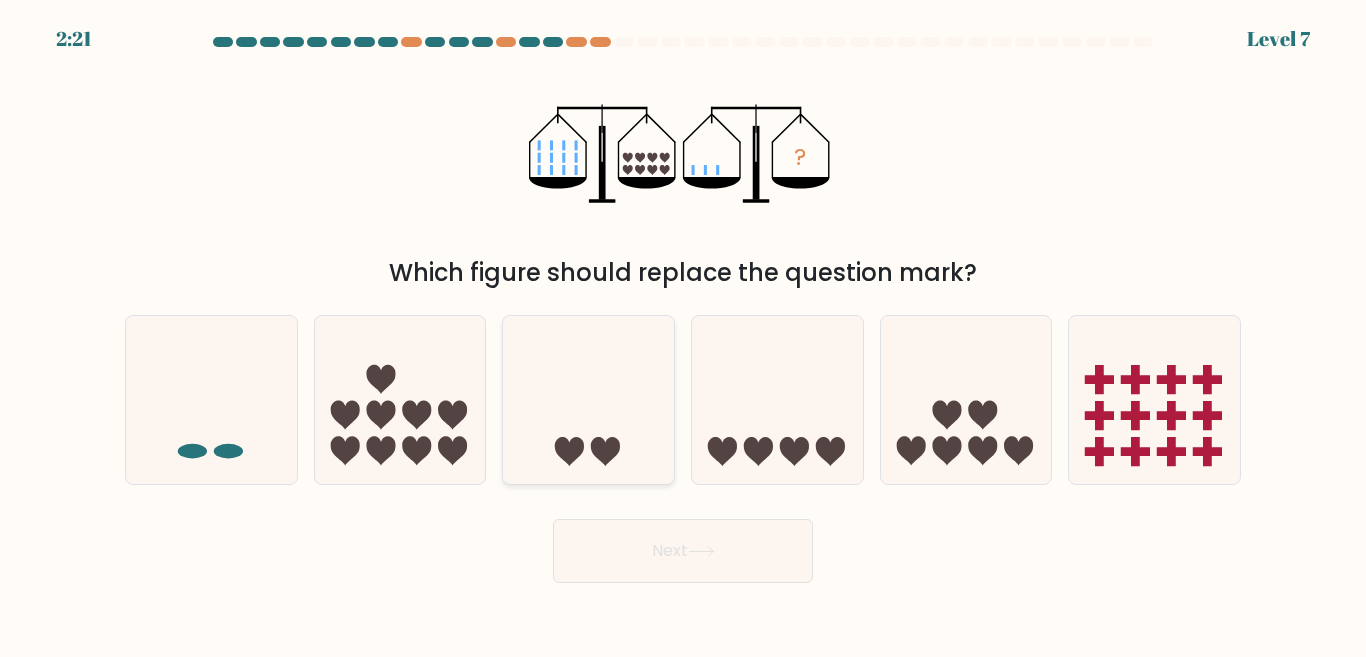 click 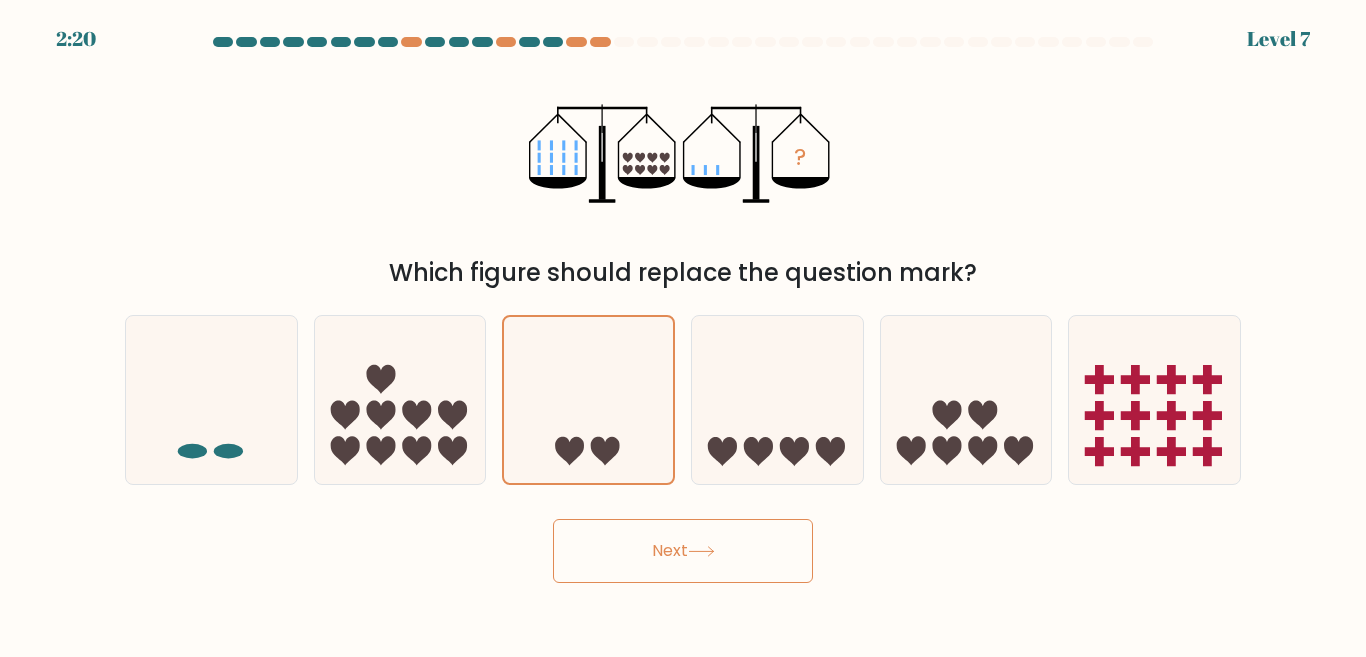 click on "Next" at bounding box center [683, 551] 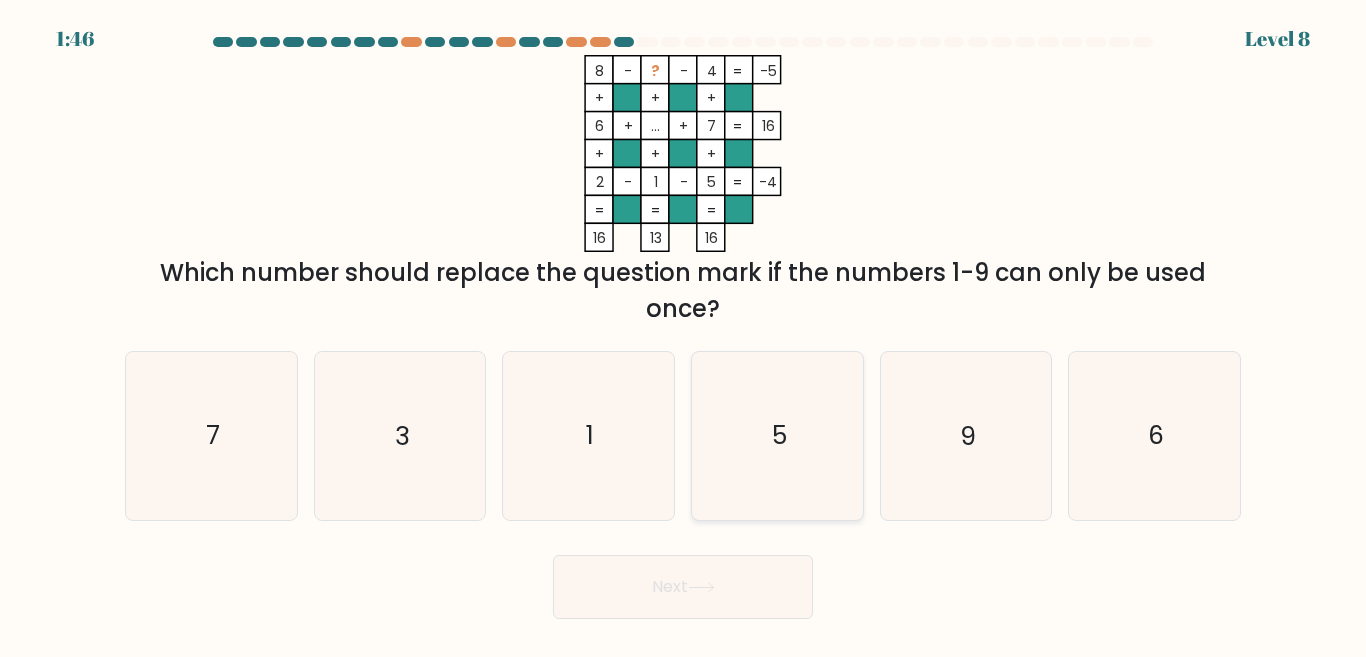 click on "5" 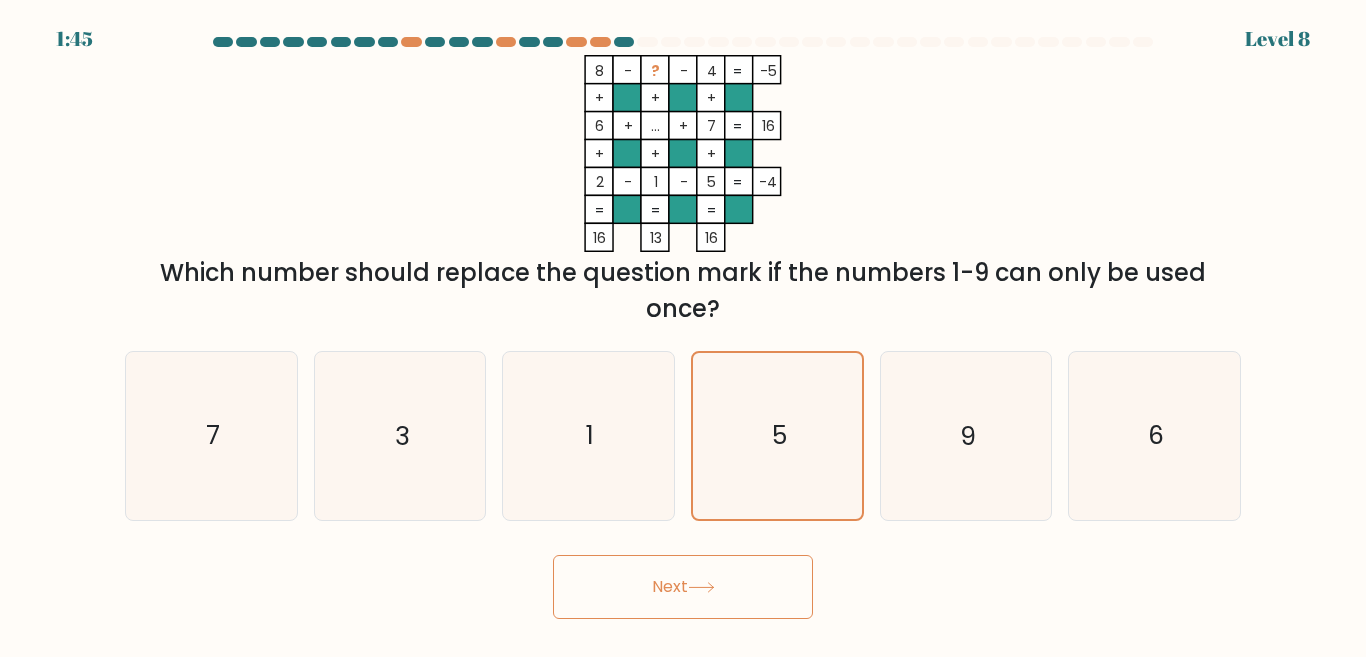 click on "Next" at bounding box center [683, 587] 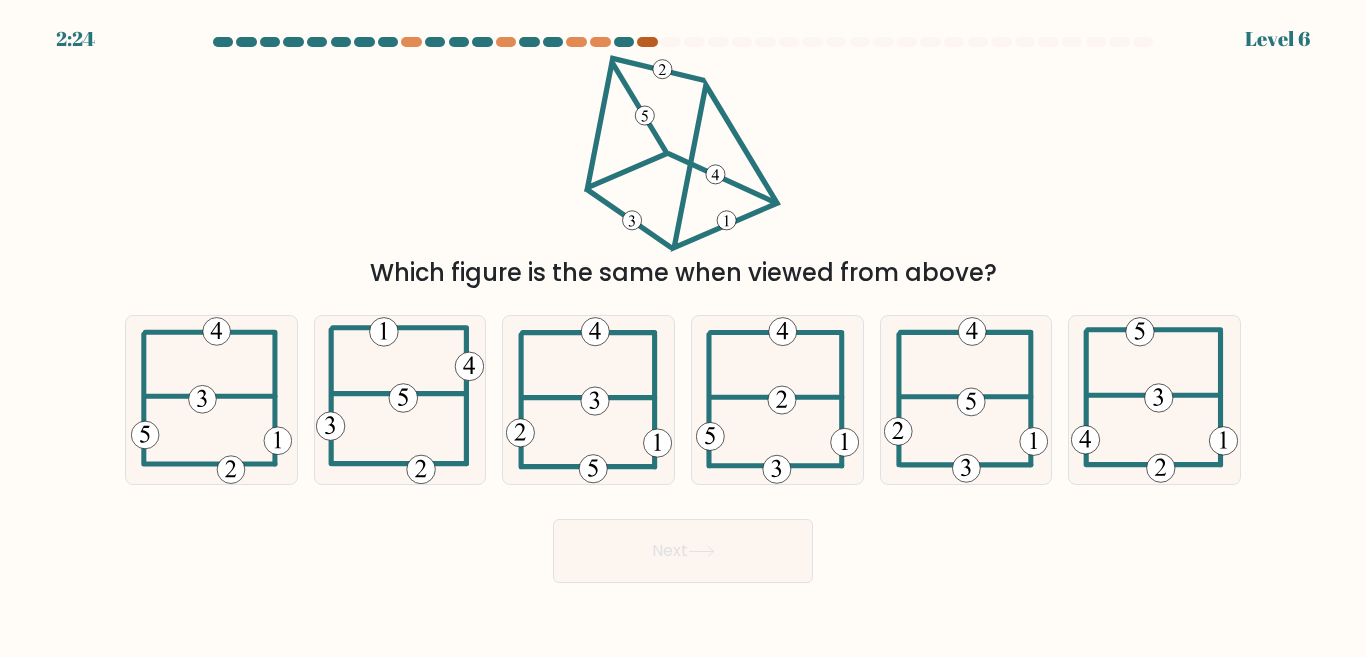 click at bounding box center [647, 42] 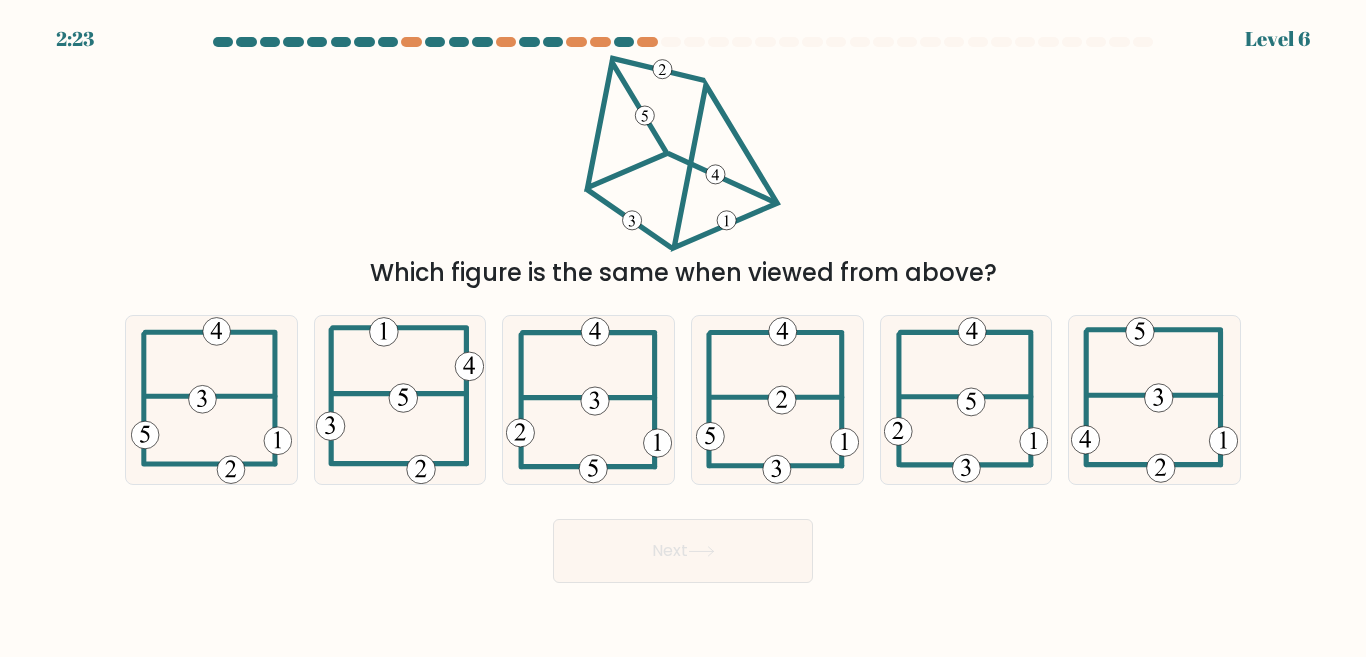 click at bounding box center [624, 42] 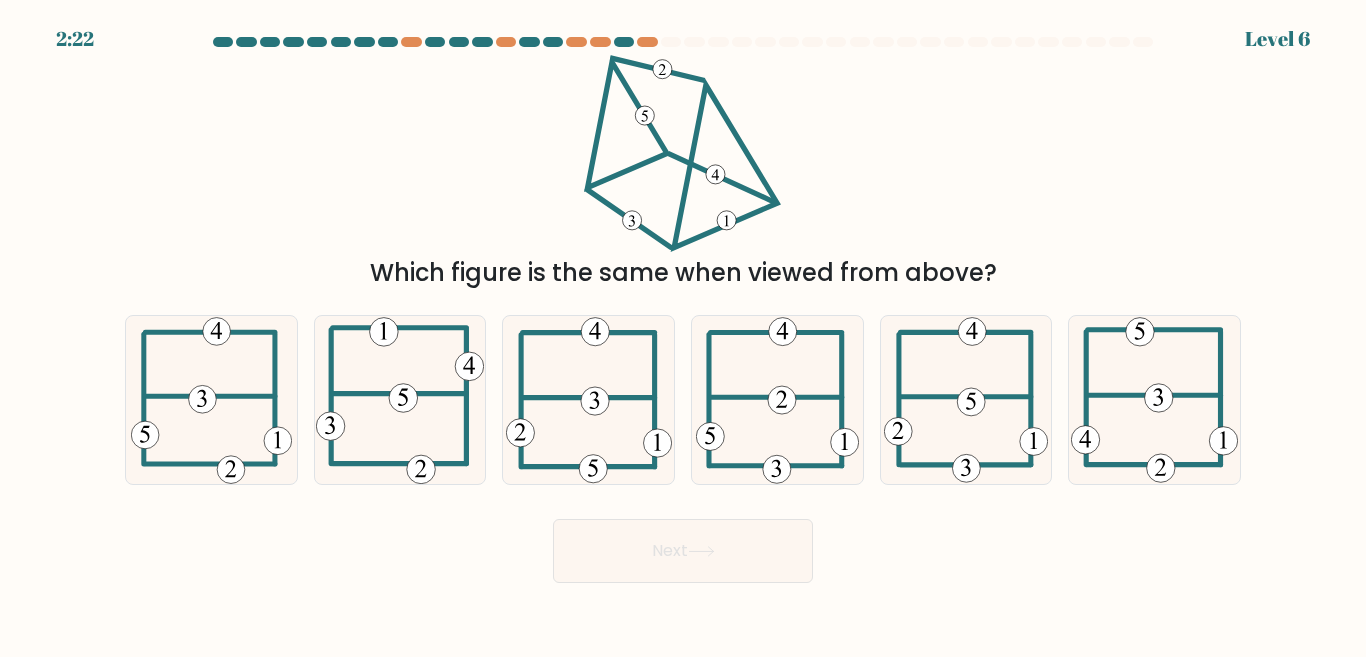 click at bounding box center [624, 42] 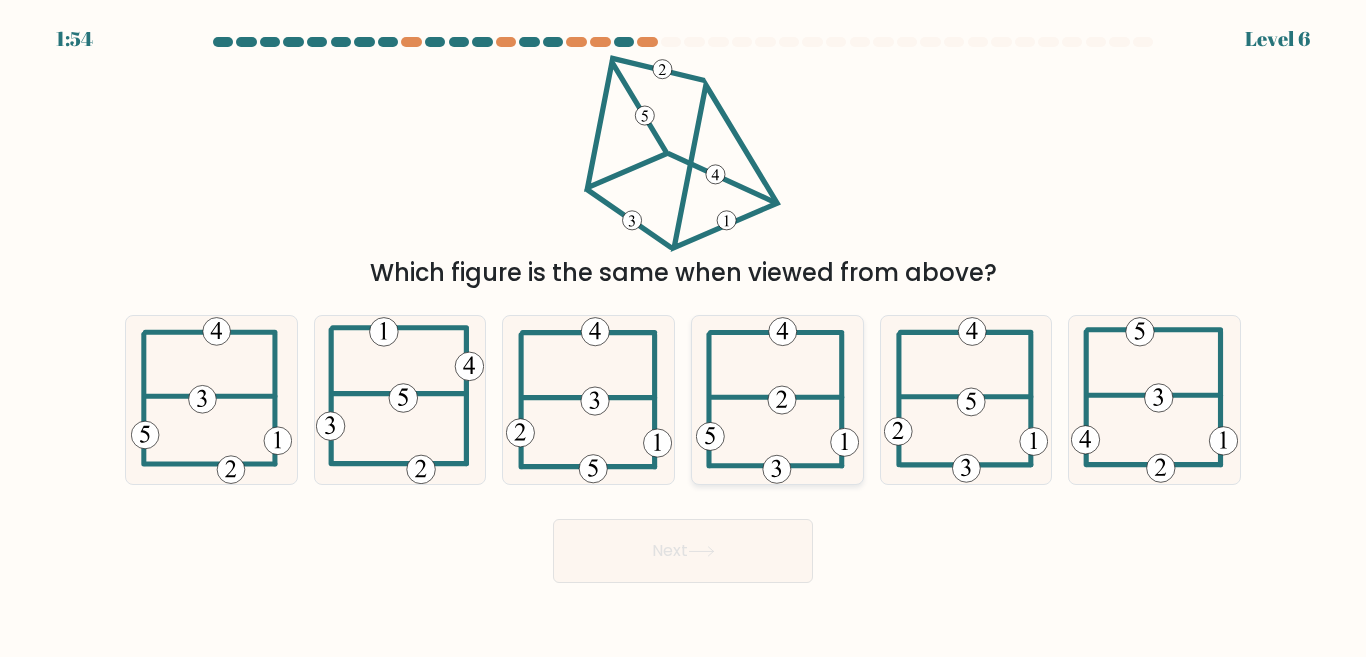 click 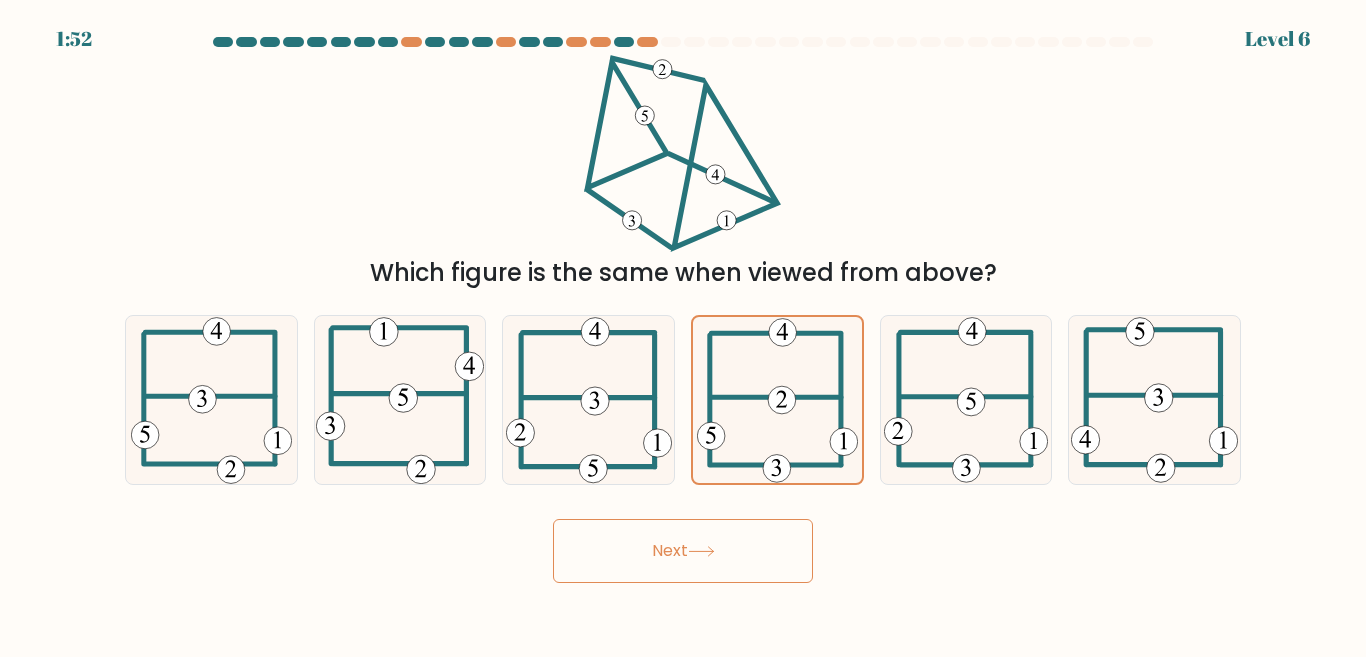 click on "Next" at bounding box center (683, 551) 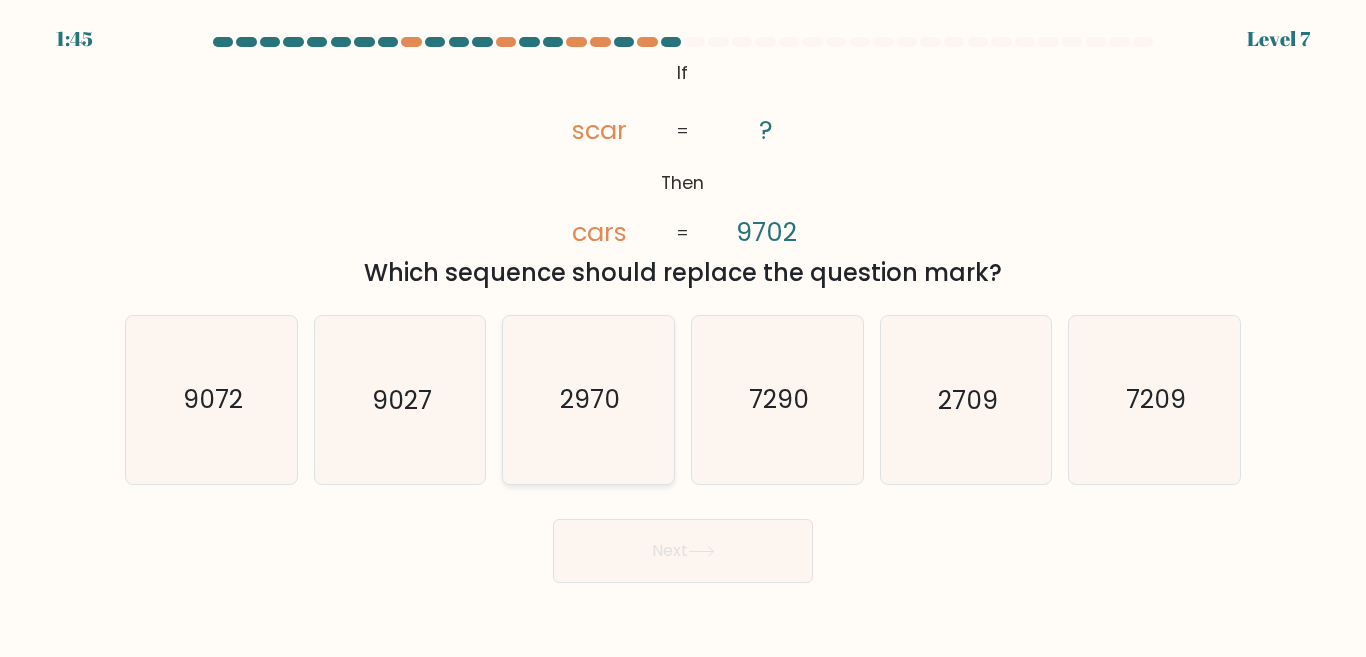 click on "2970" 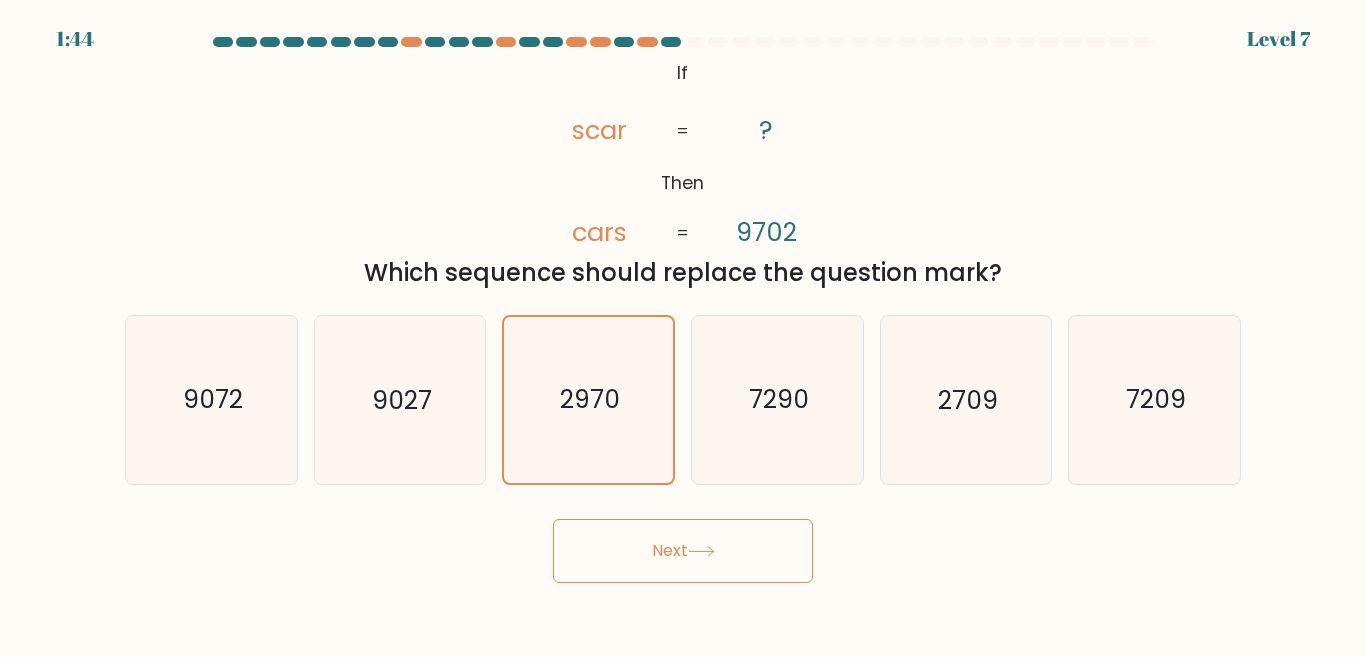 click on "Next" at bounding box center (683, 551) 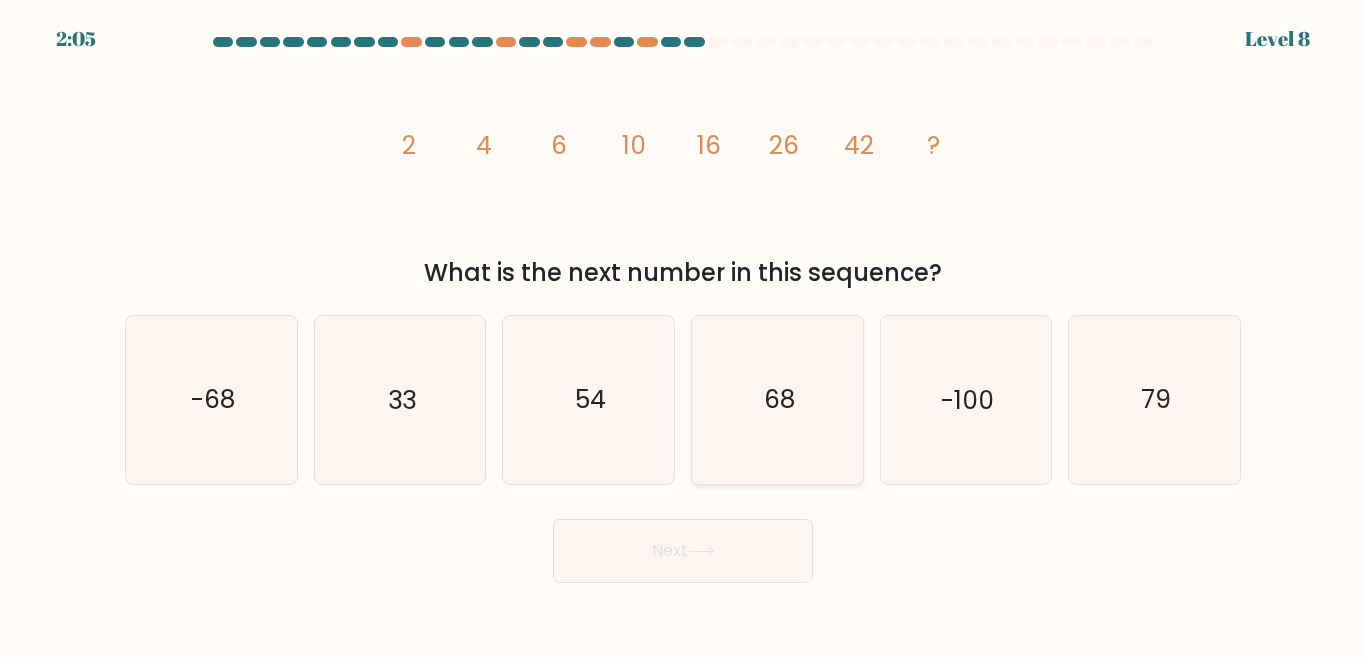 click on "68" 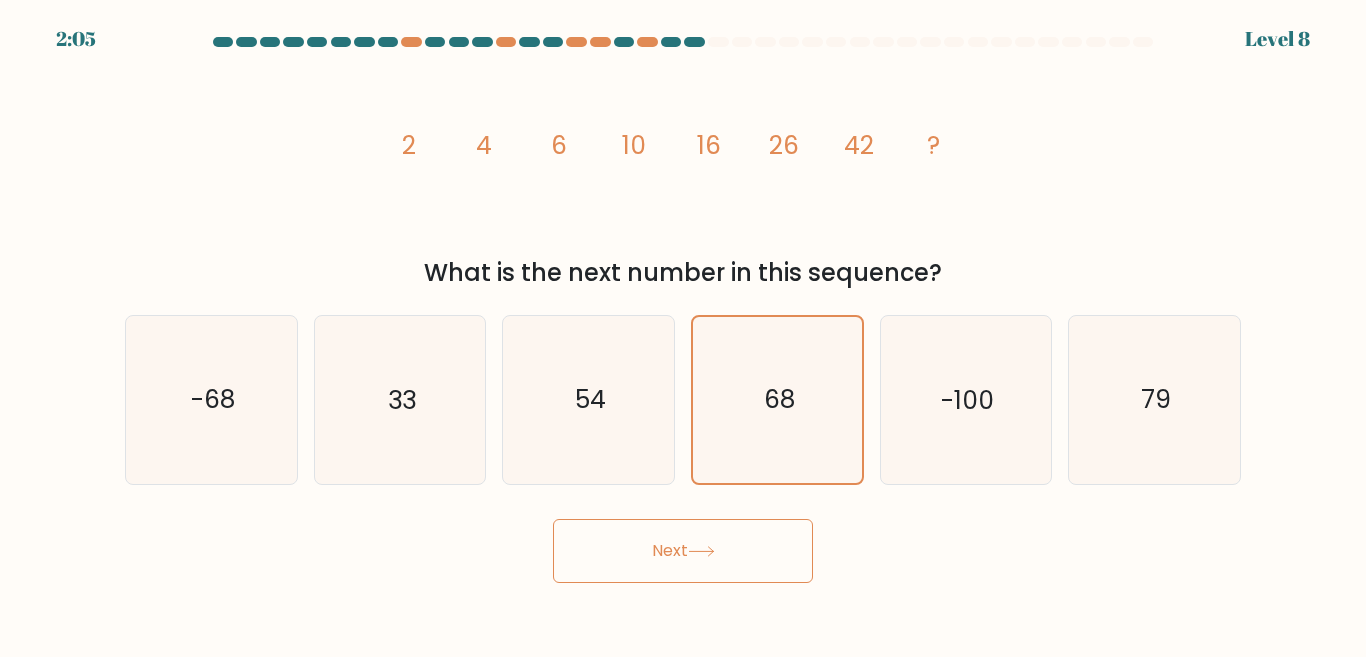 click on "Next" at bounding box center [683, 551] 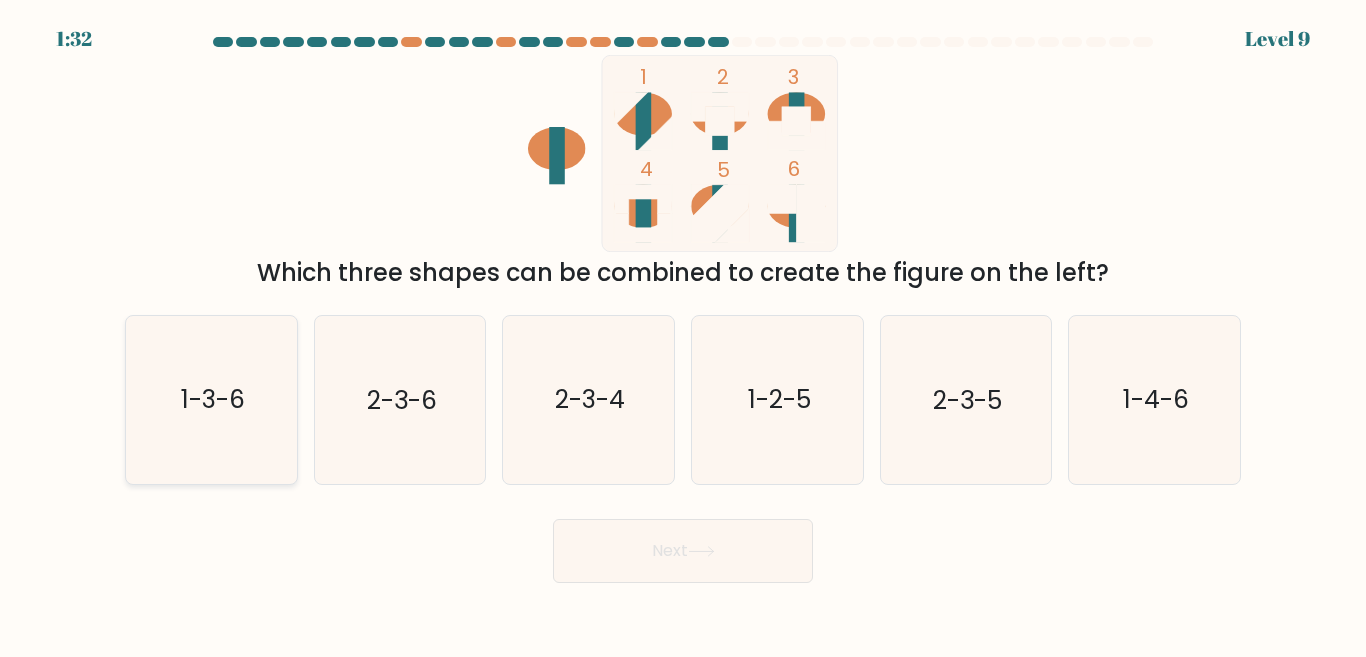 click on "1-3-6" 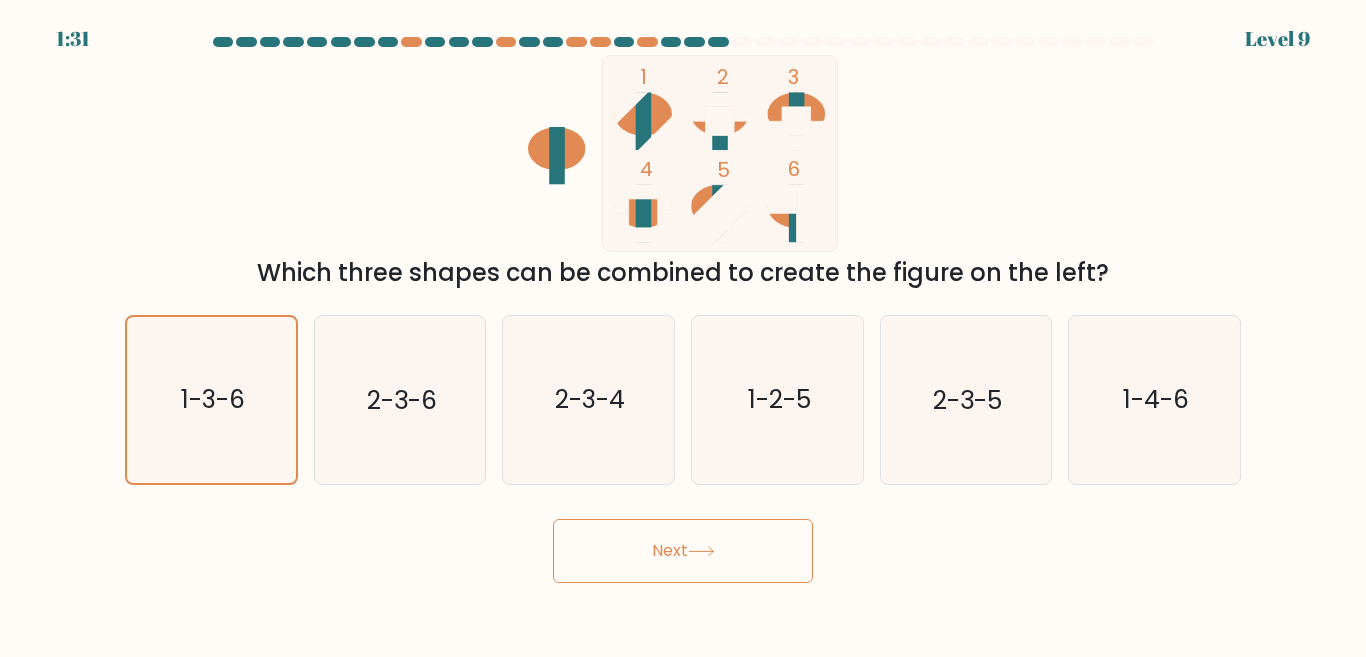 click on "Next" at bounding box center [683, 551] 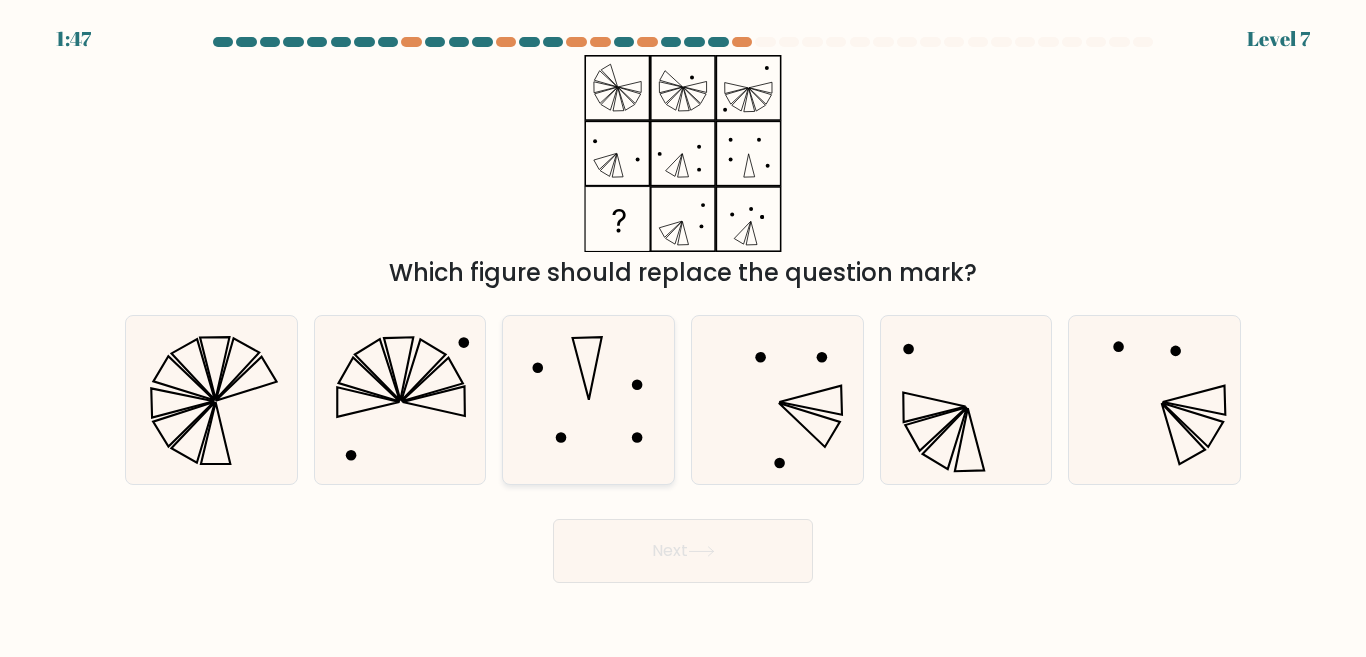click 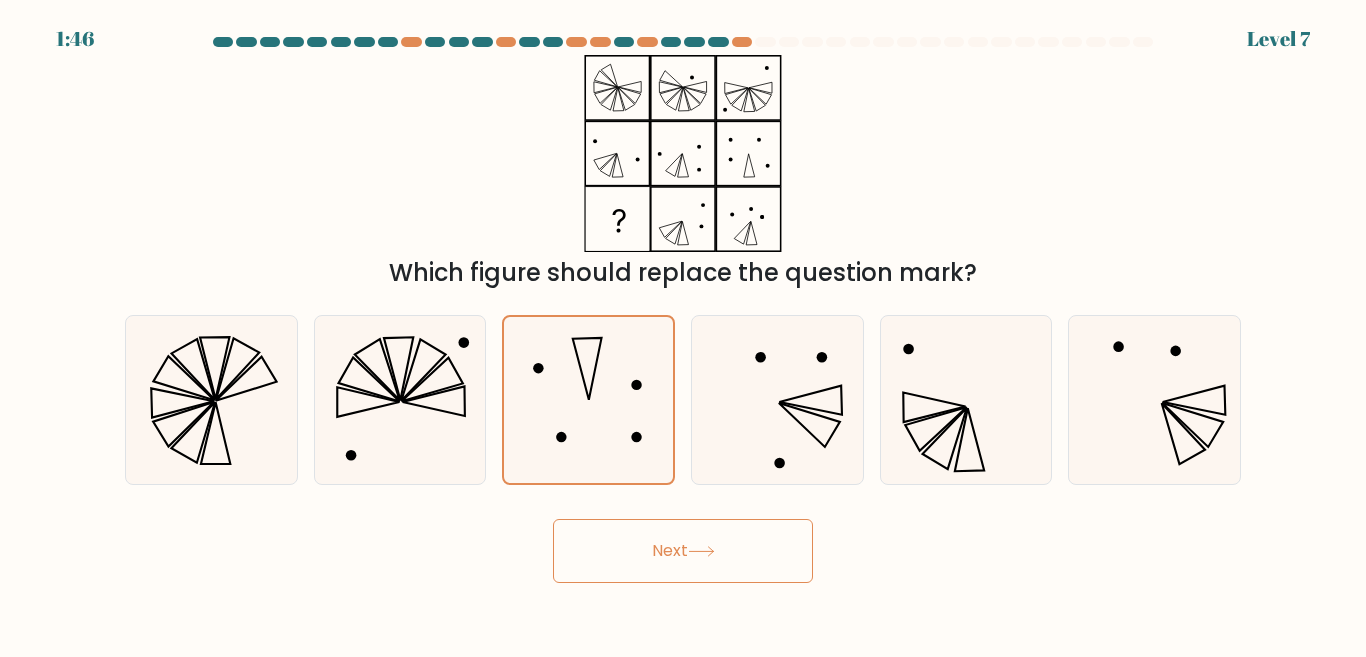 click on "Next" at bounding box center [683, 551] 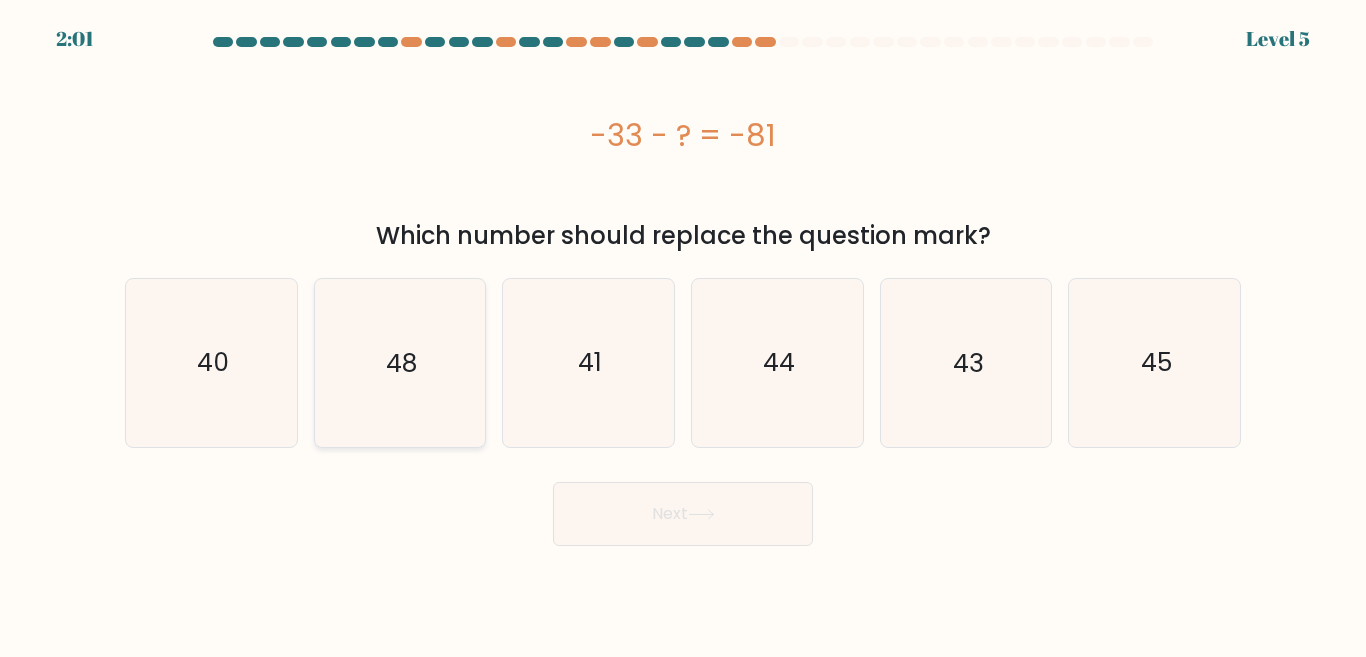 click on "48" 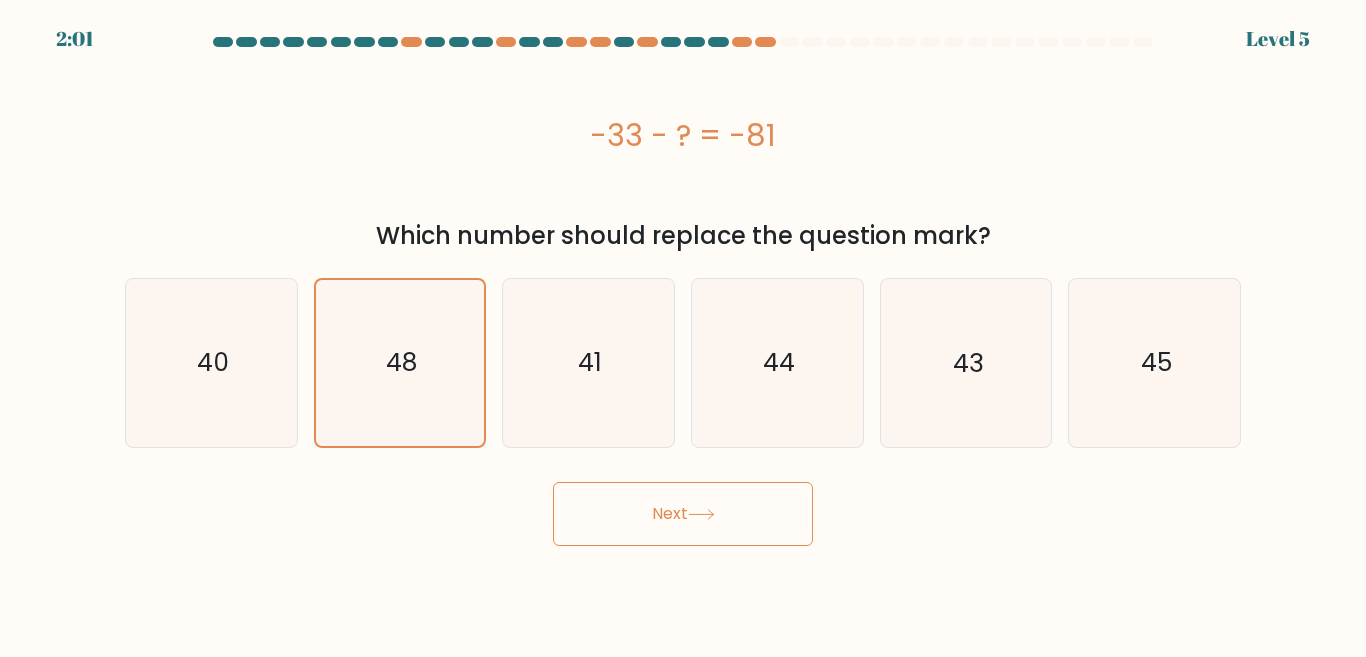 click on "Next" at bounding box center [683, 514] 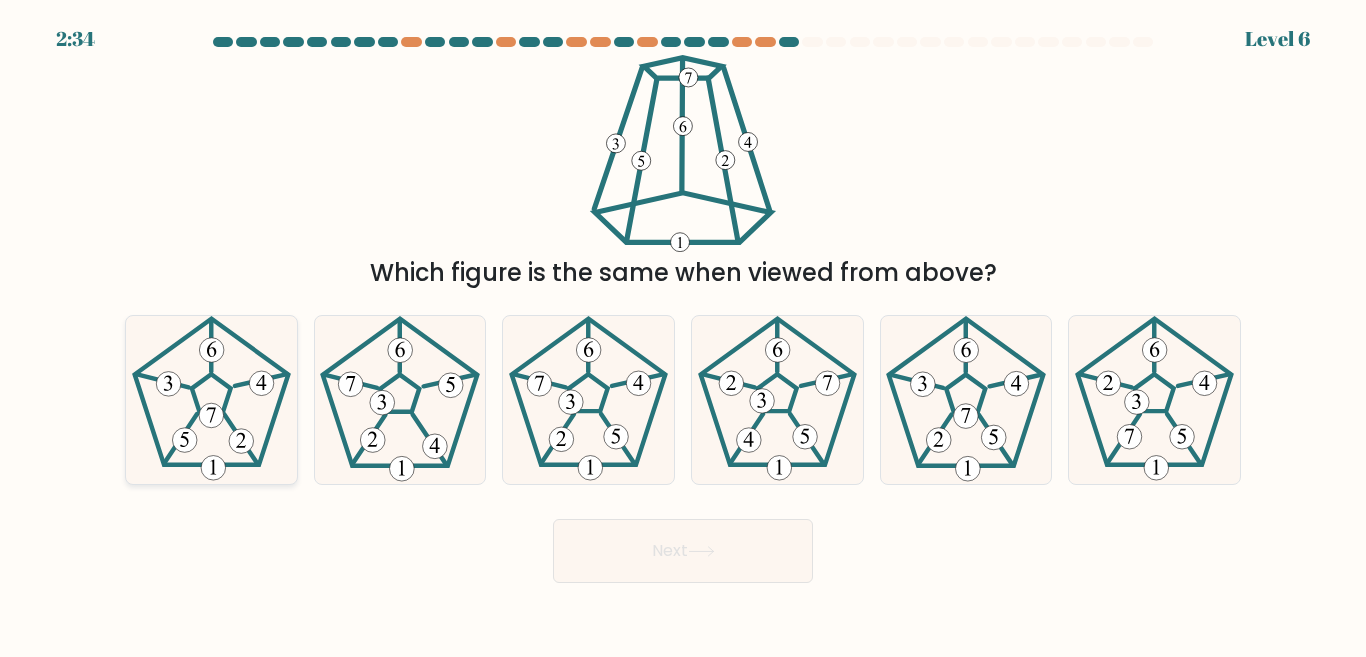 click 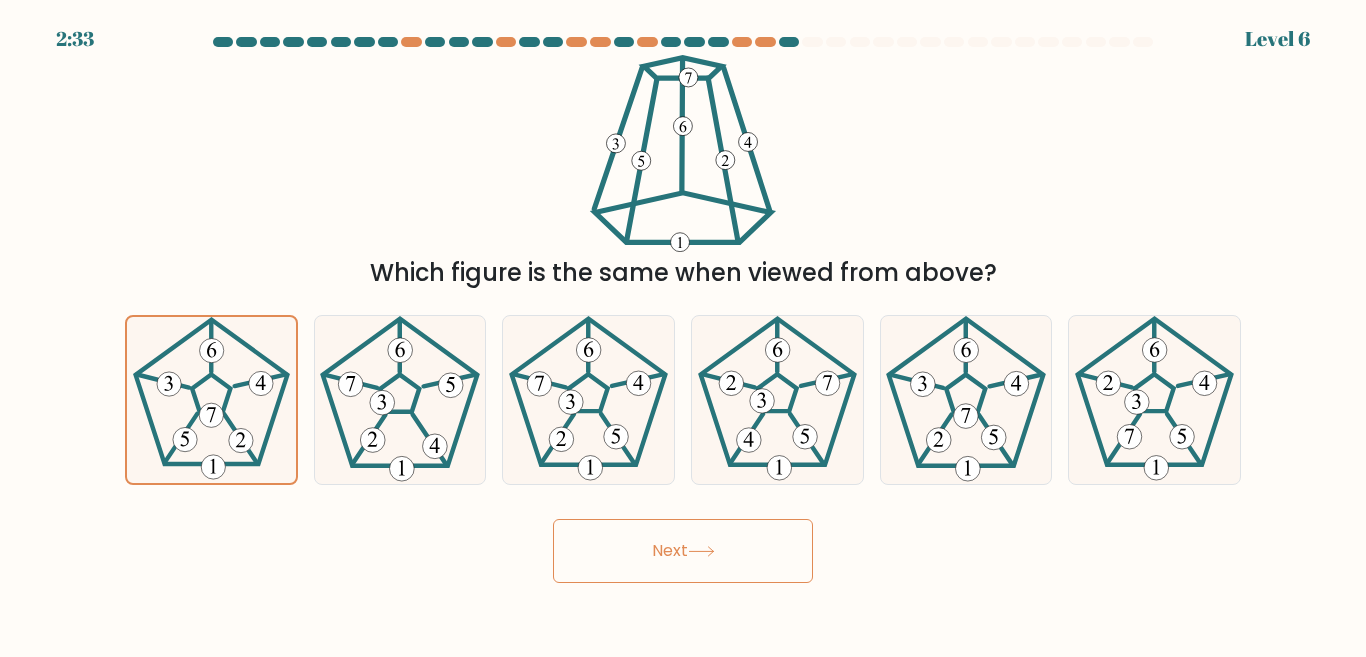 click on "Next" at bounding box center (683, 551) 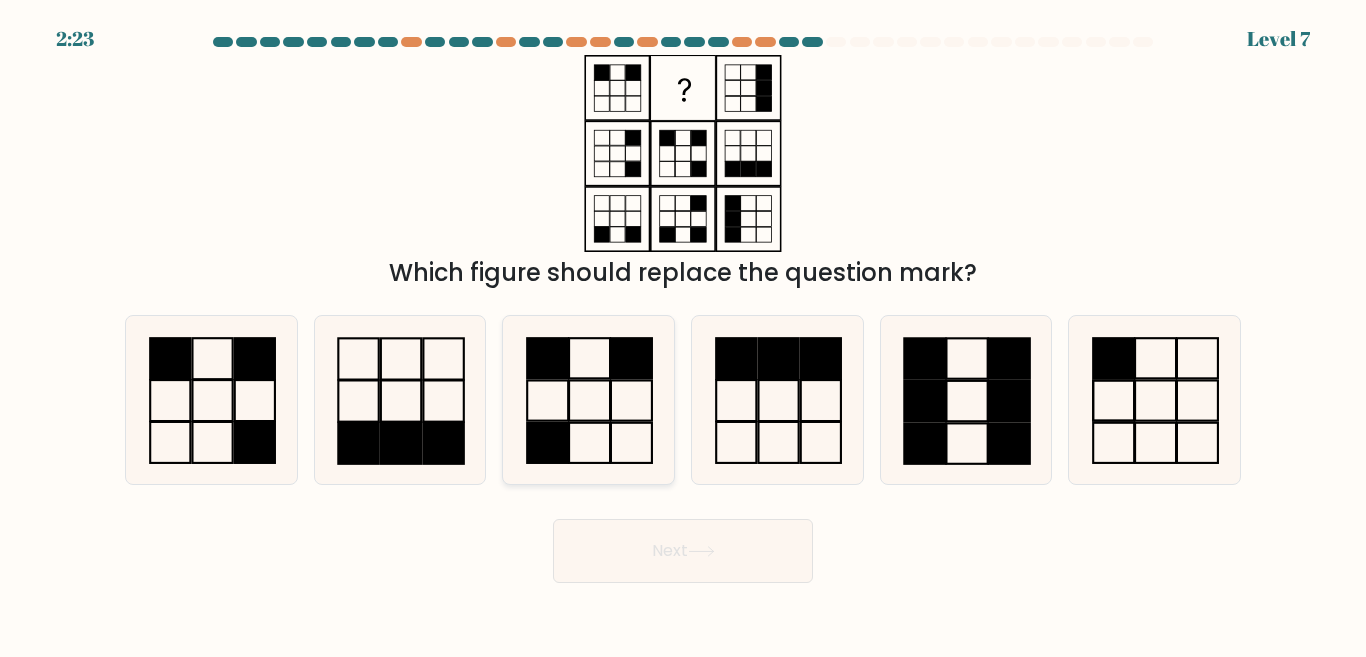 click 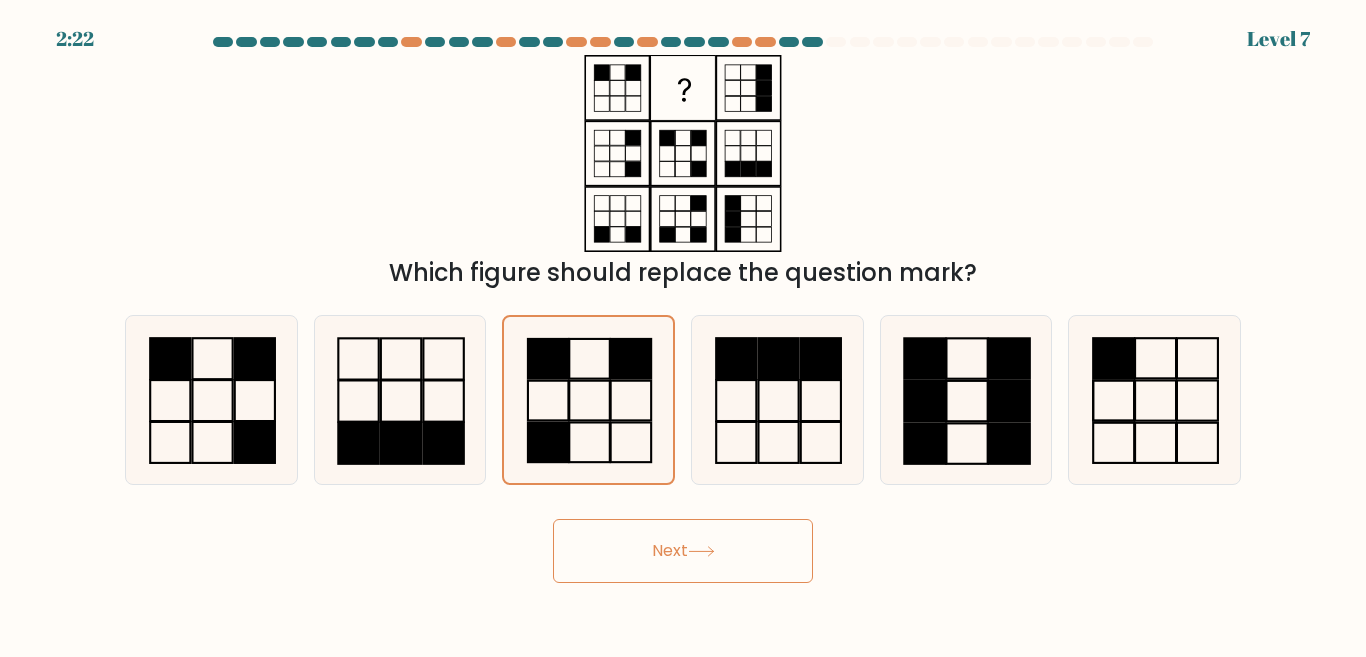 click on "Next" at bounding box center (683, 551) 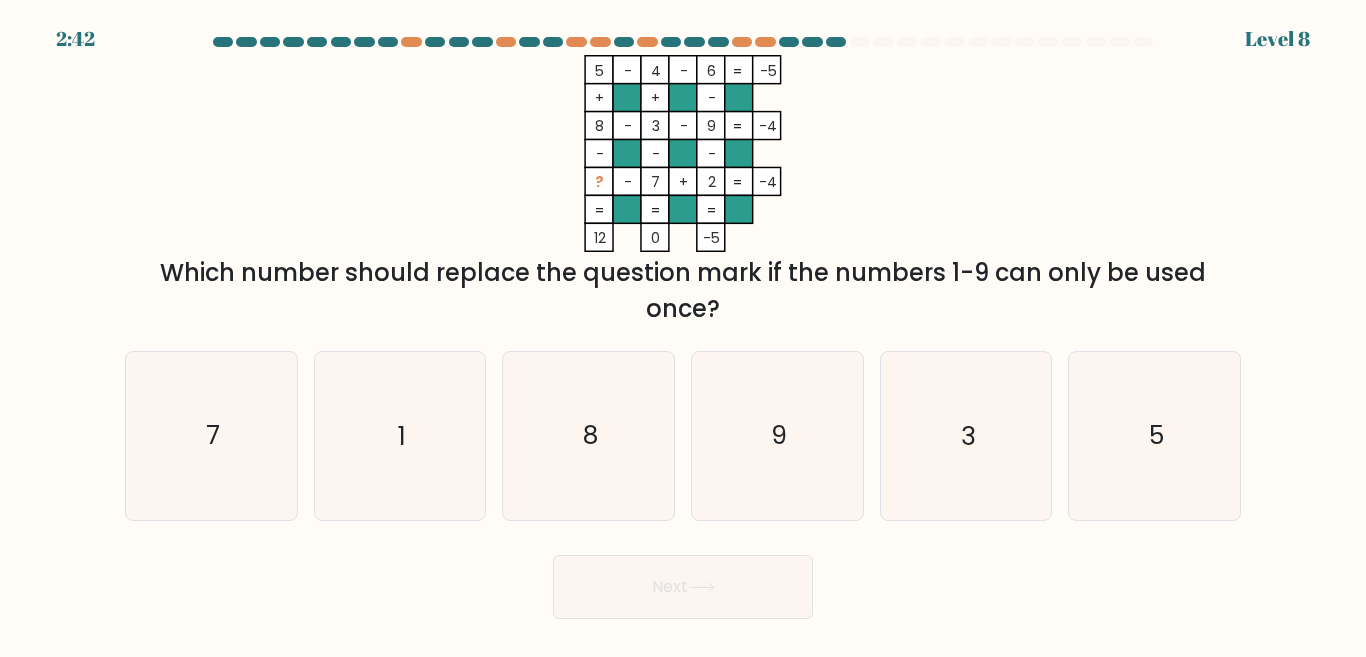 drag, startPoint x: 390, startPoint y: 383, endPoint x: 493, endPoint y: 469, distance: 134.18271 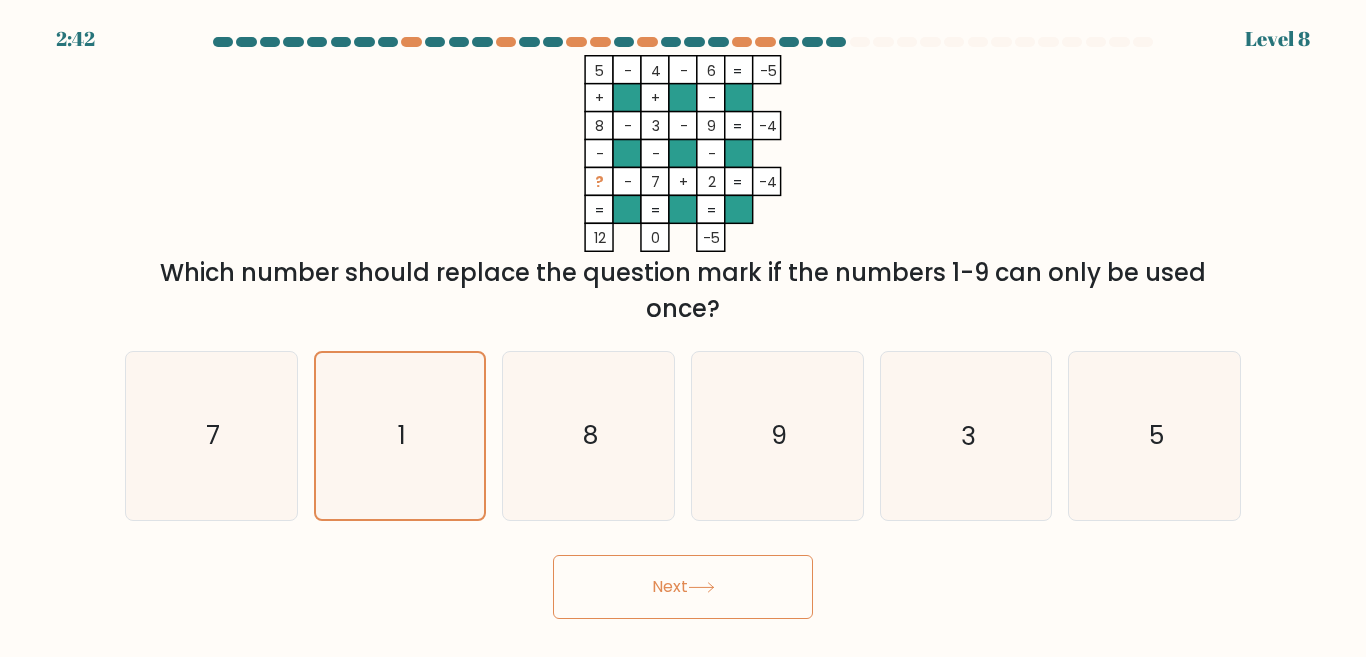 click on "Next" at bounding box center (683, 587) 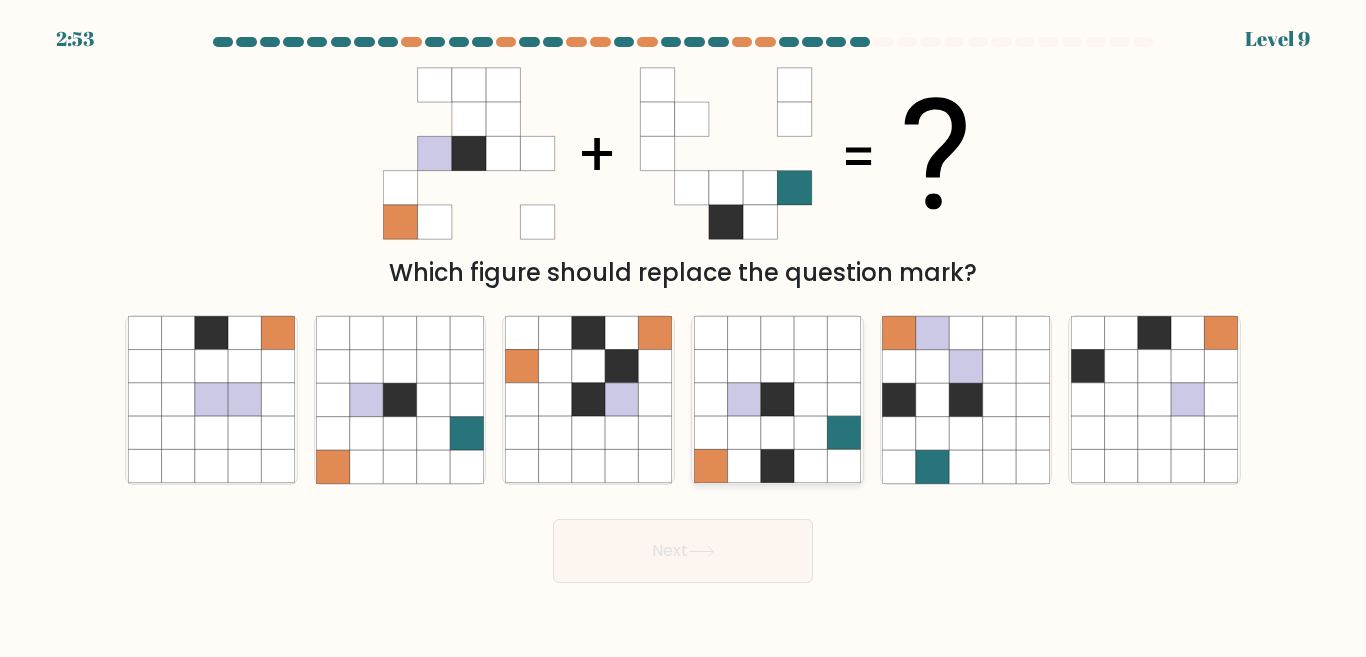 click 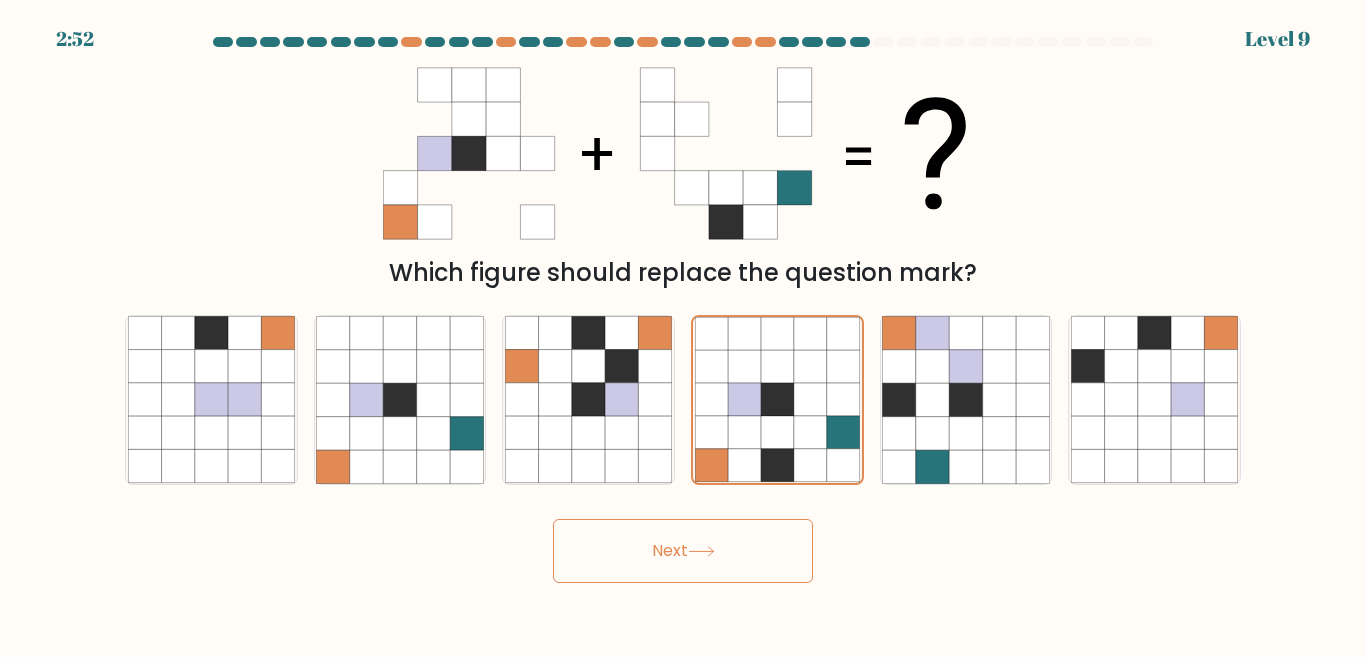 click on "Next" at bounding box center (683, 551) 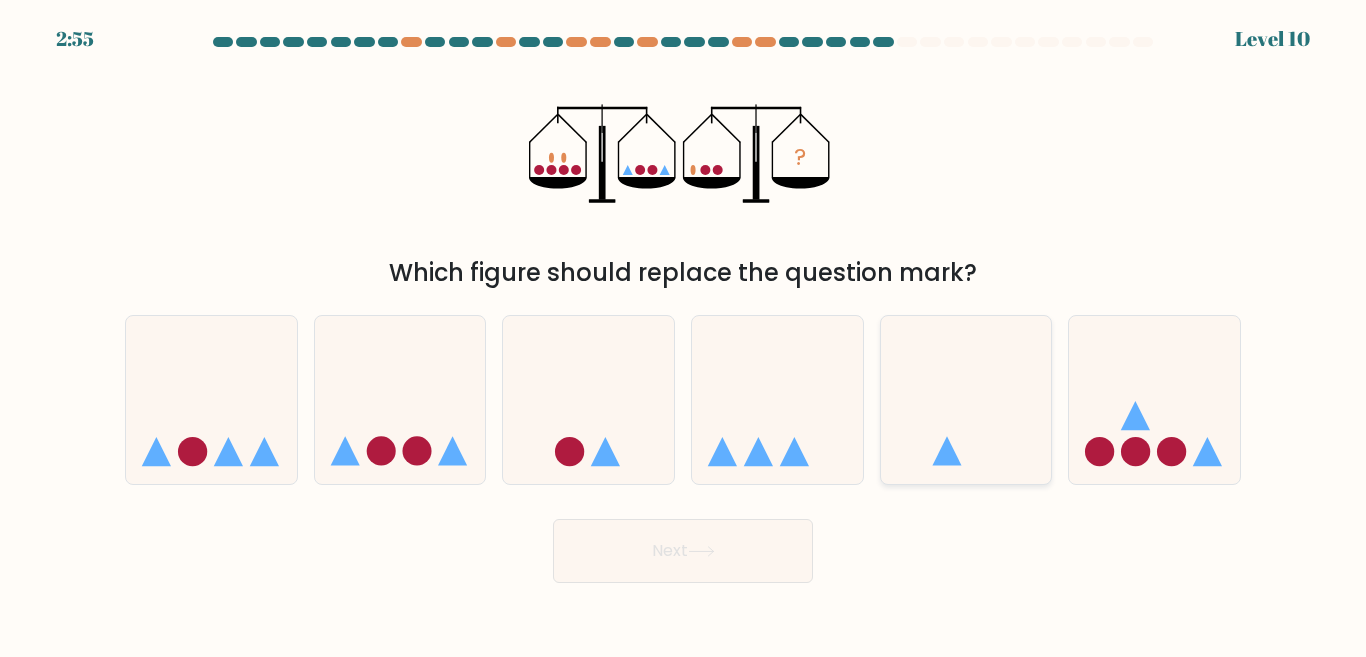 click 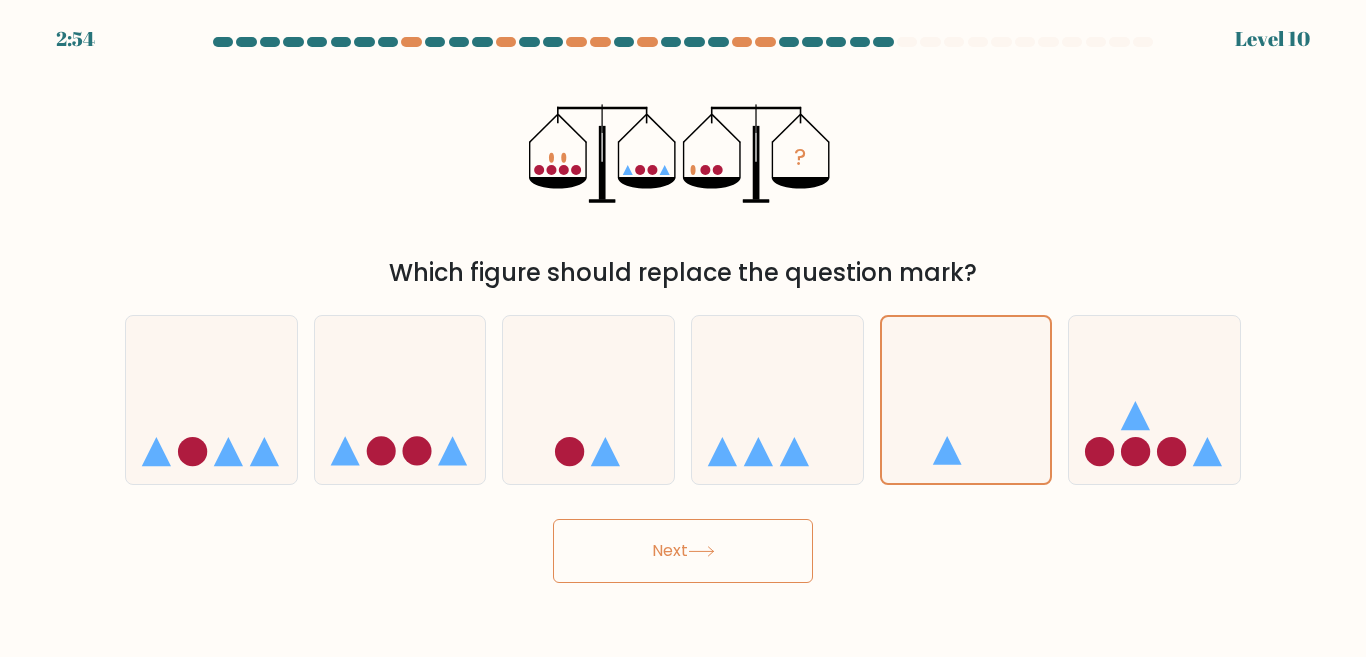 click on "Next" at bounding box center [683, 551] 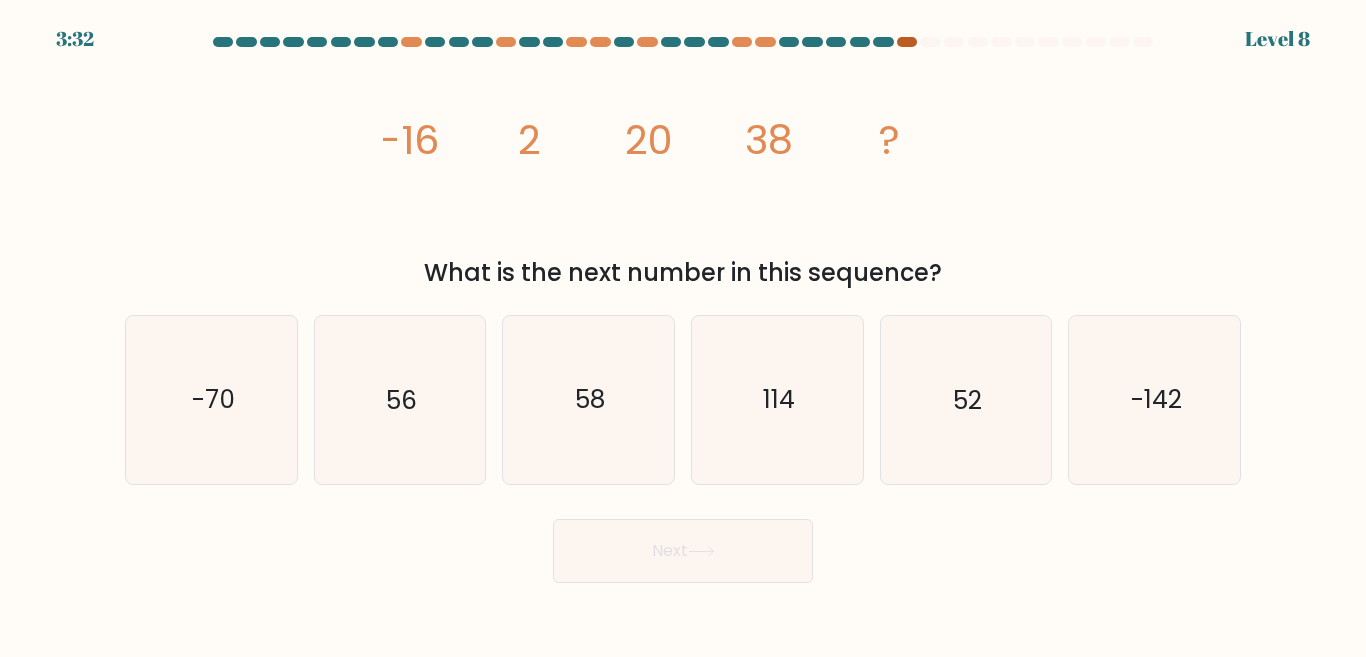 click at bounding box center (907, 42) 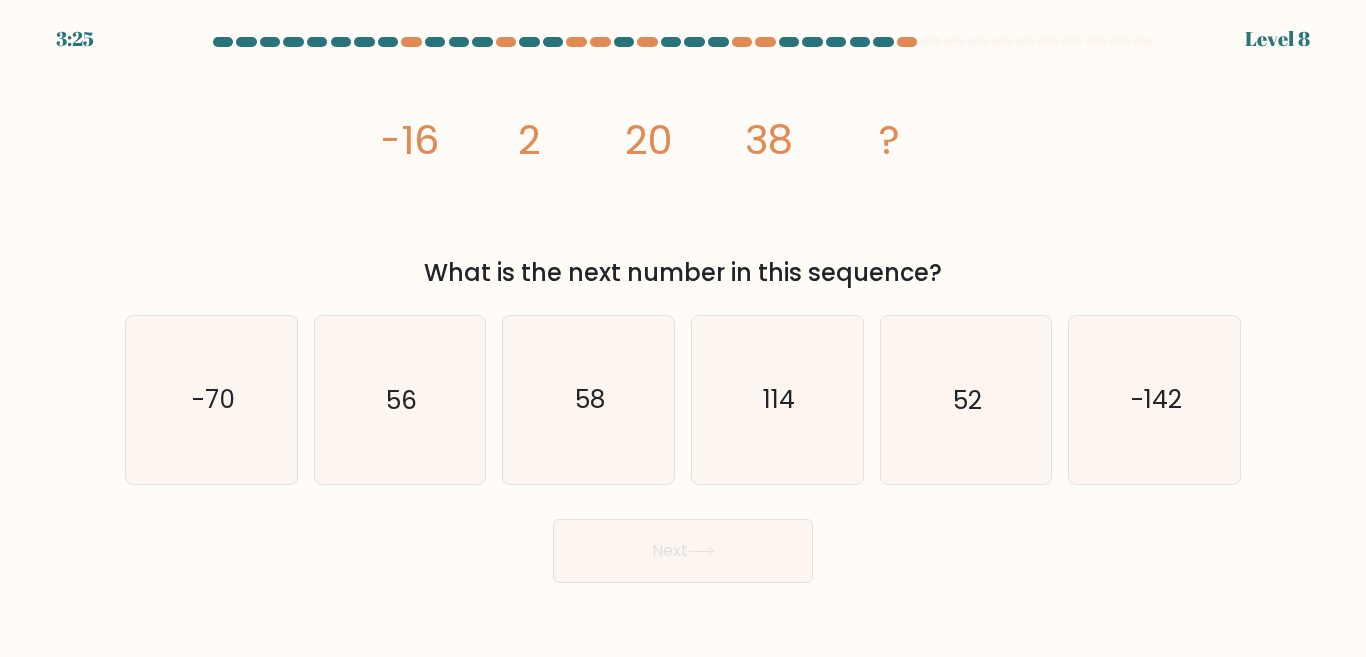drag, startPoint x: 554, startPoint y: 123, endPoint x: 1052, endPoint y: 165, distance: 499.76794 